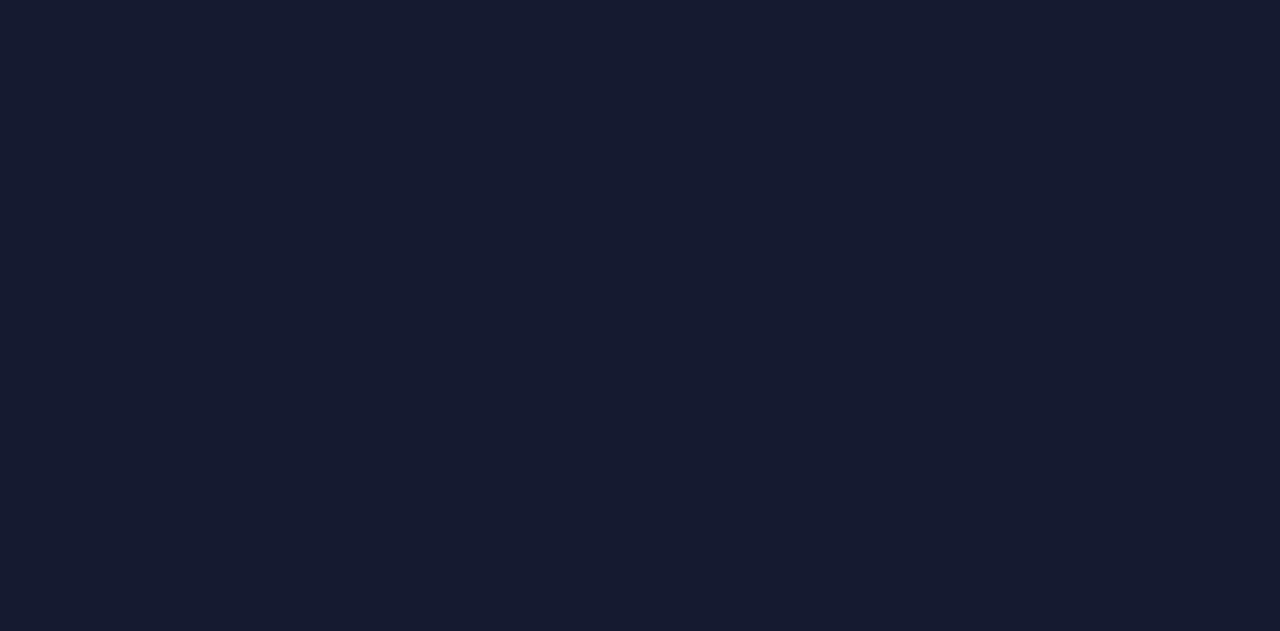 scroll, scrollTop: 0, scrollLeft: 0, axis: both 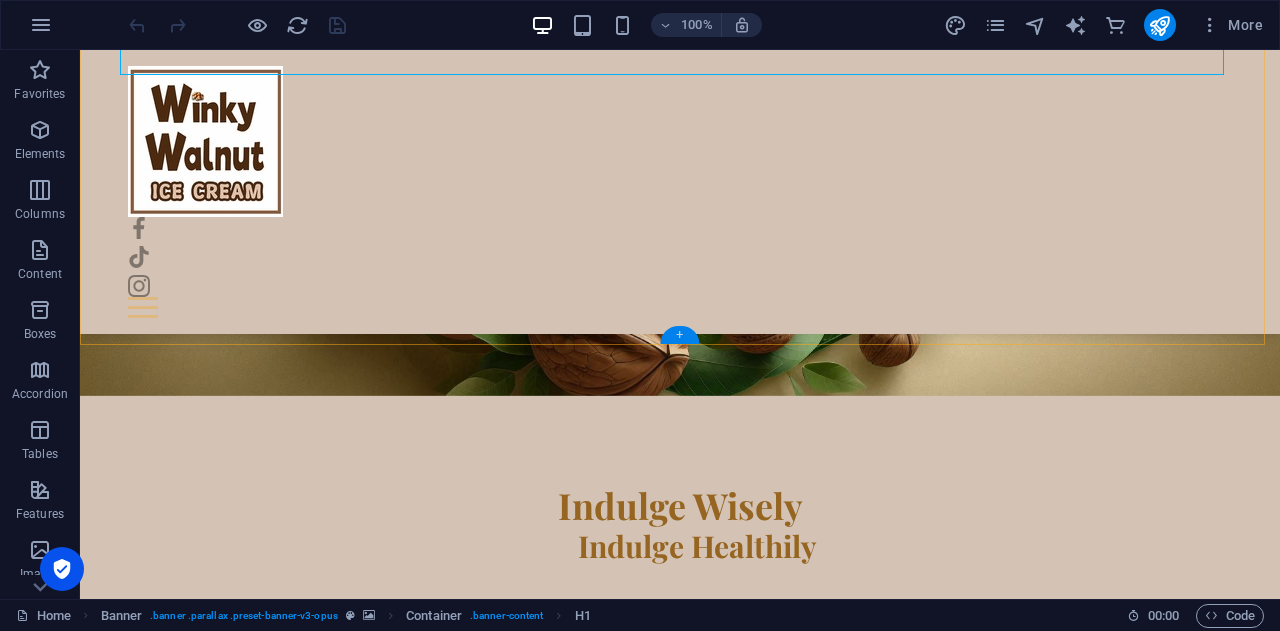 click on "+" at bounding box center [679, 335] 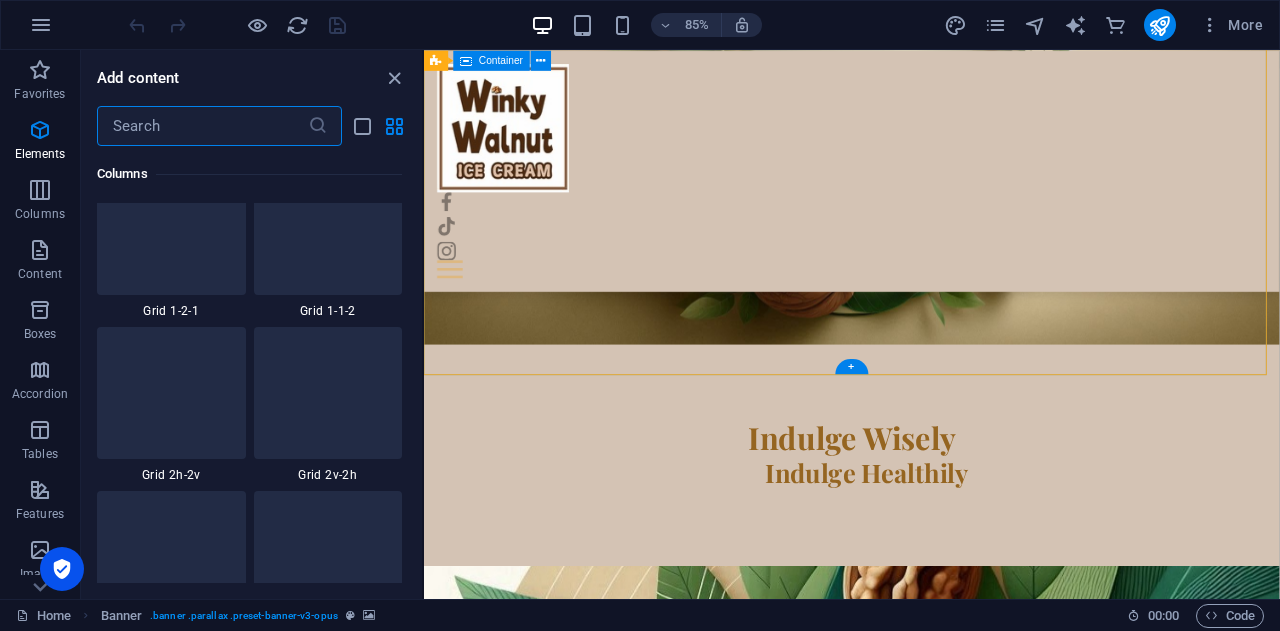 scroll, scrollTop: 3499, scrollLeft: 0, axis: vertical 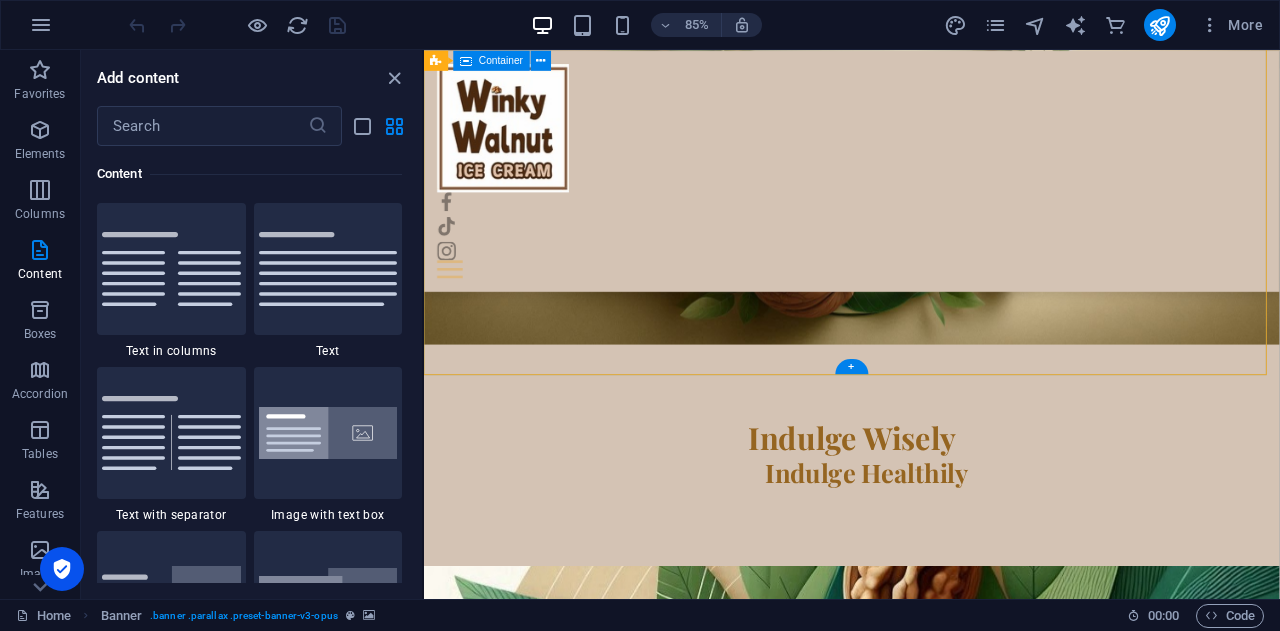 click on "Indulge Wisely       Indulge Healthily" at bounding box center (927, 550) 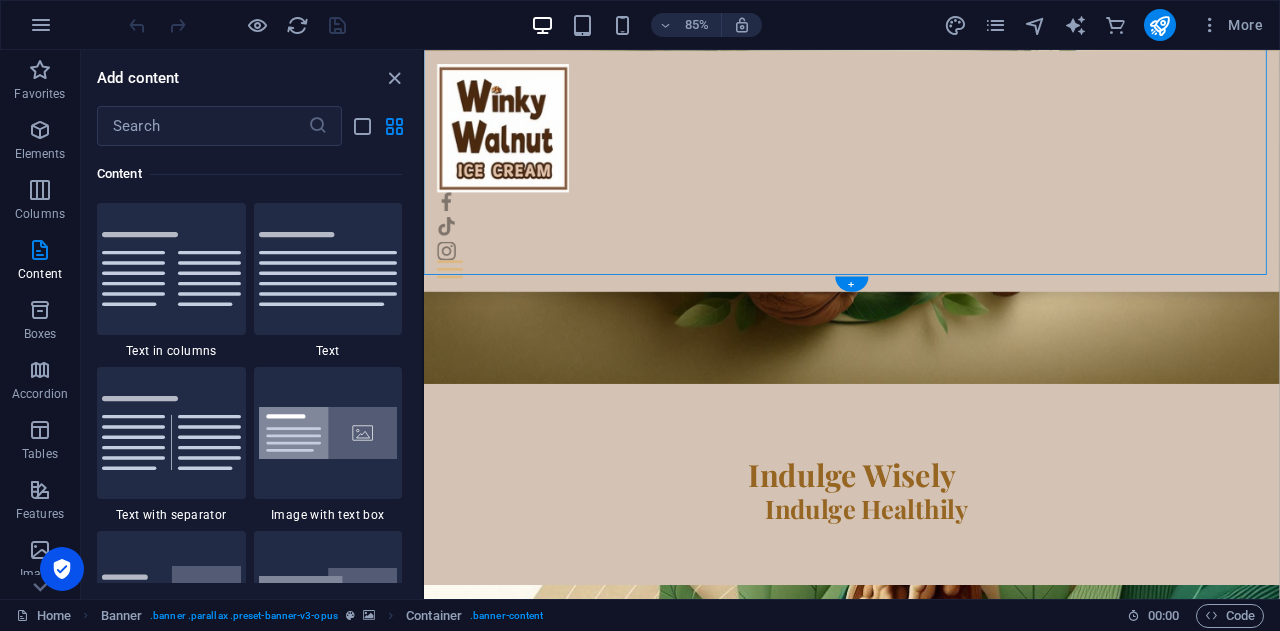 scroll, scrollTop: 400, scrollLeft: 0, axis: vertical 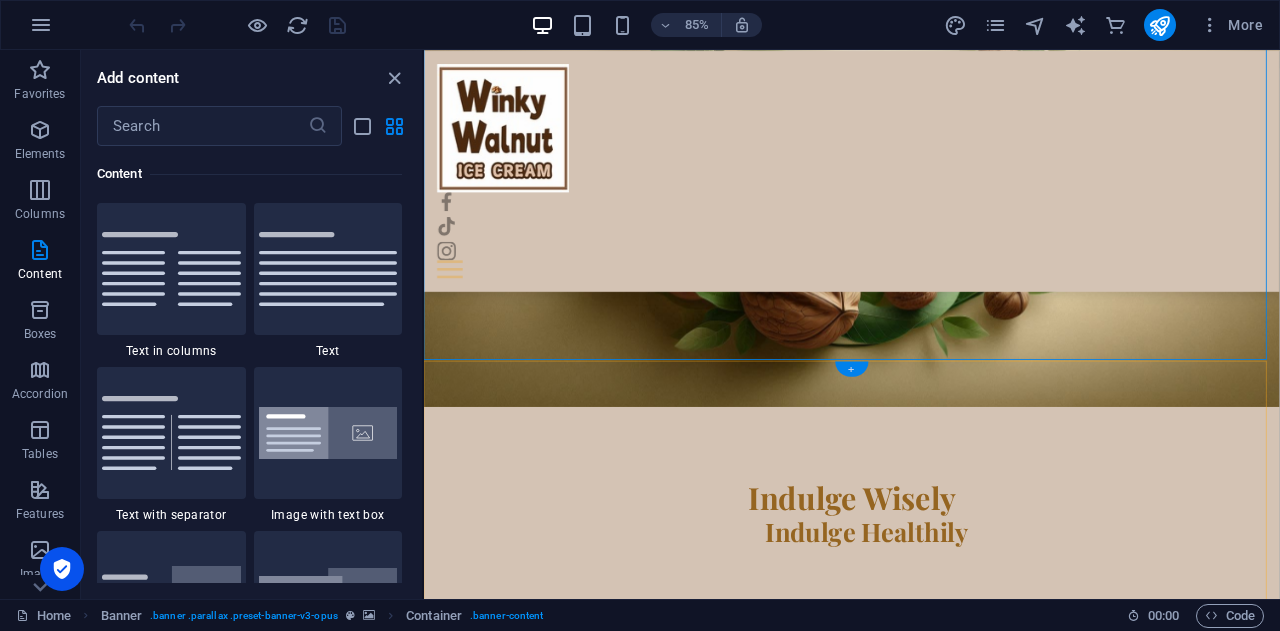 click on "+" at bounding box center [851, 368] 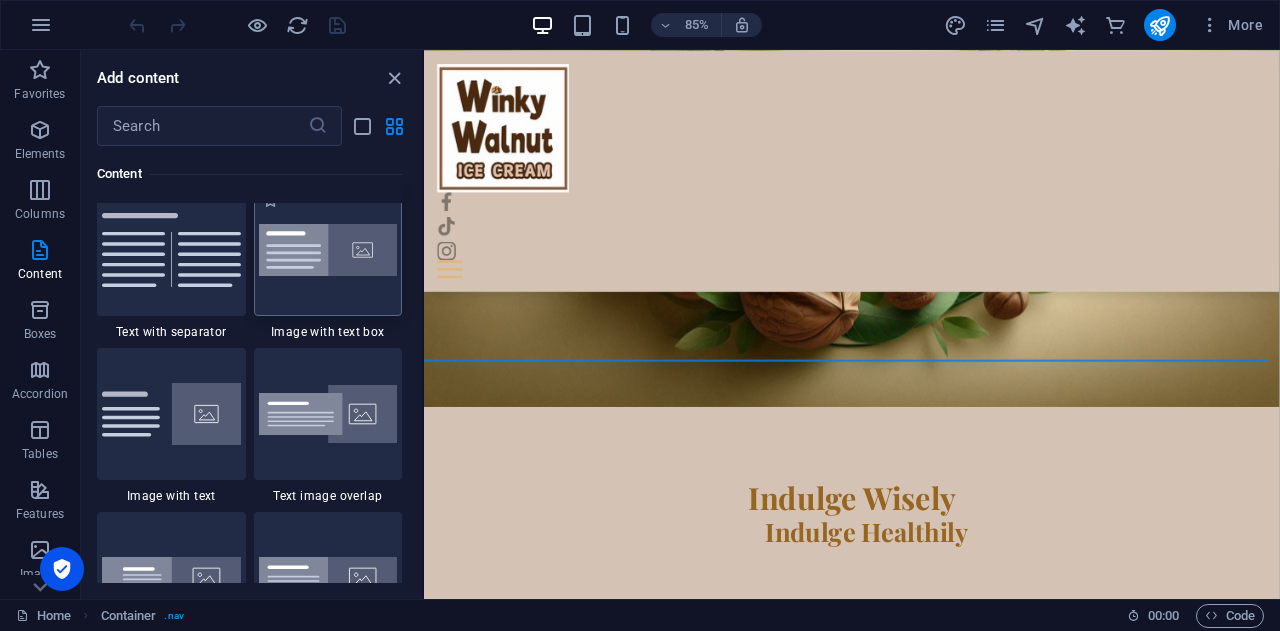 scroll, scrollTop: 3599, scrollLeft: 0, axis: vertical 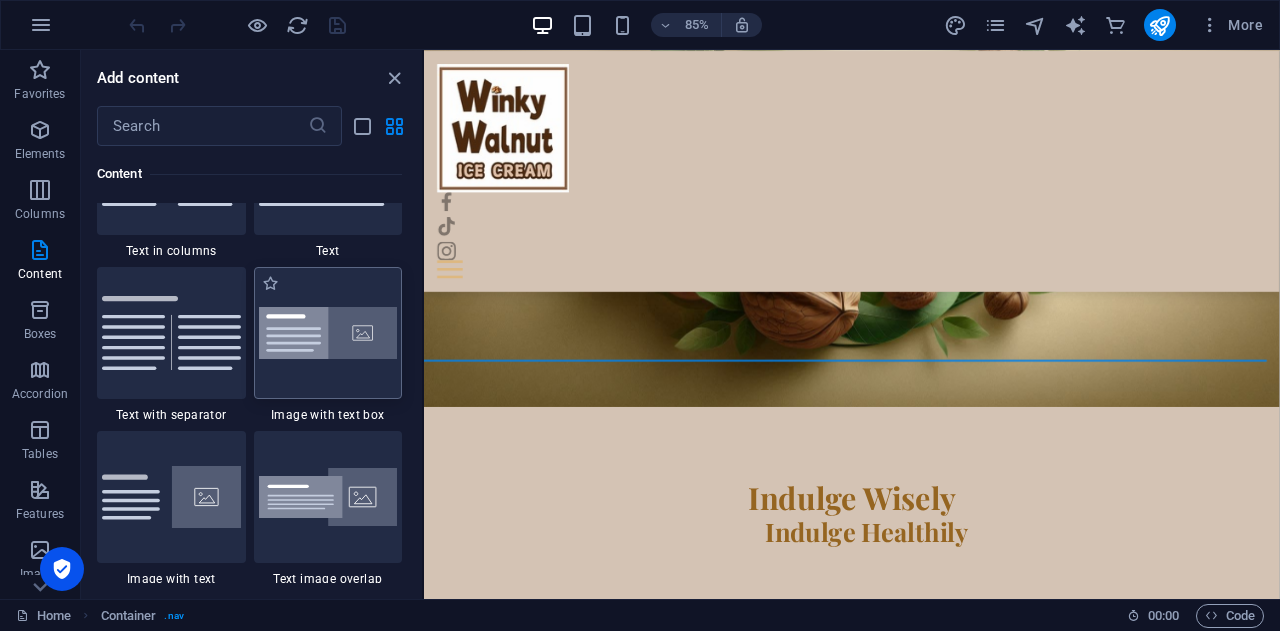 drag, startPoint x: 311, startPoint y: 338, endPoint x: 160, endPoint y: 576, distance: 281.8599 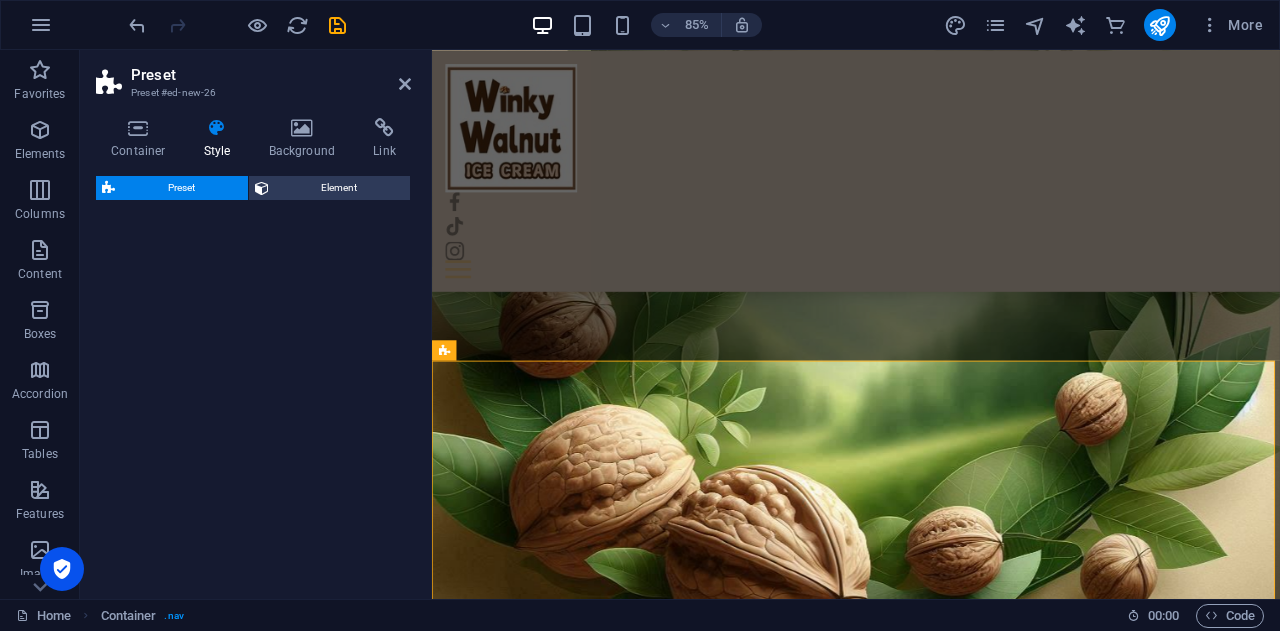 select on "rem" 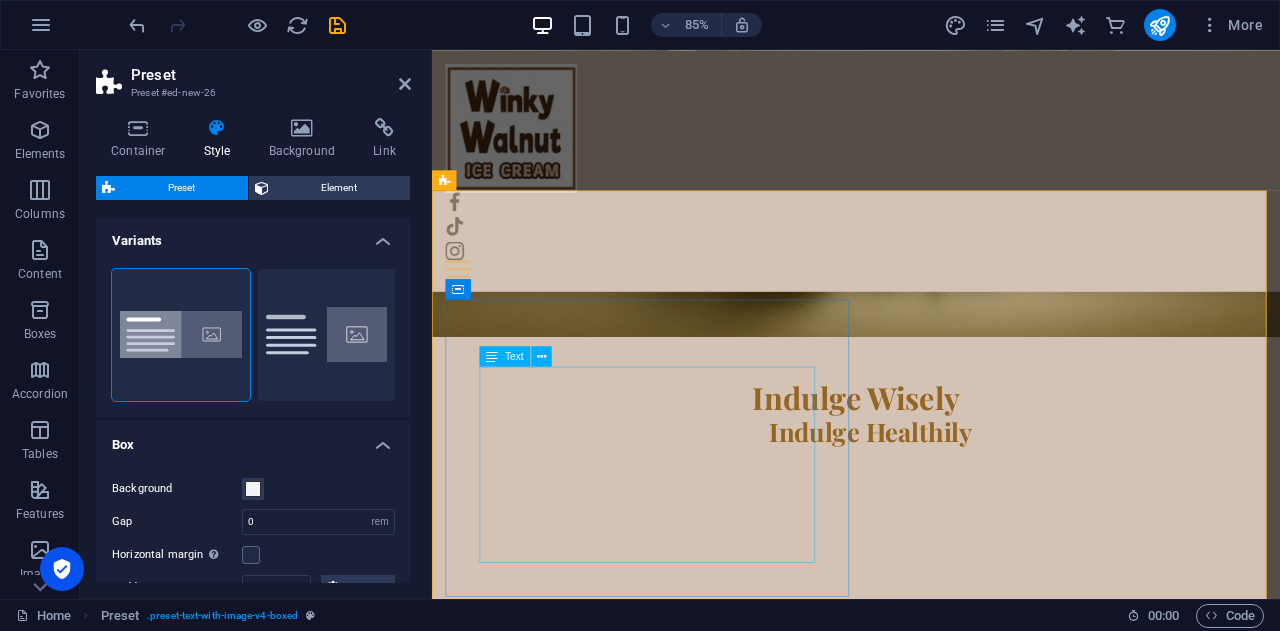 scroll, scrollTop: 600, scrollLeft: 0, axis: vertical 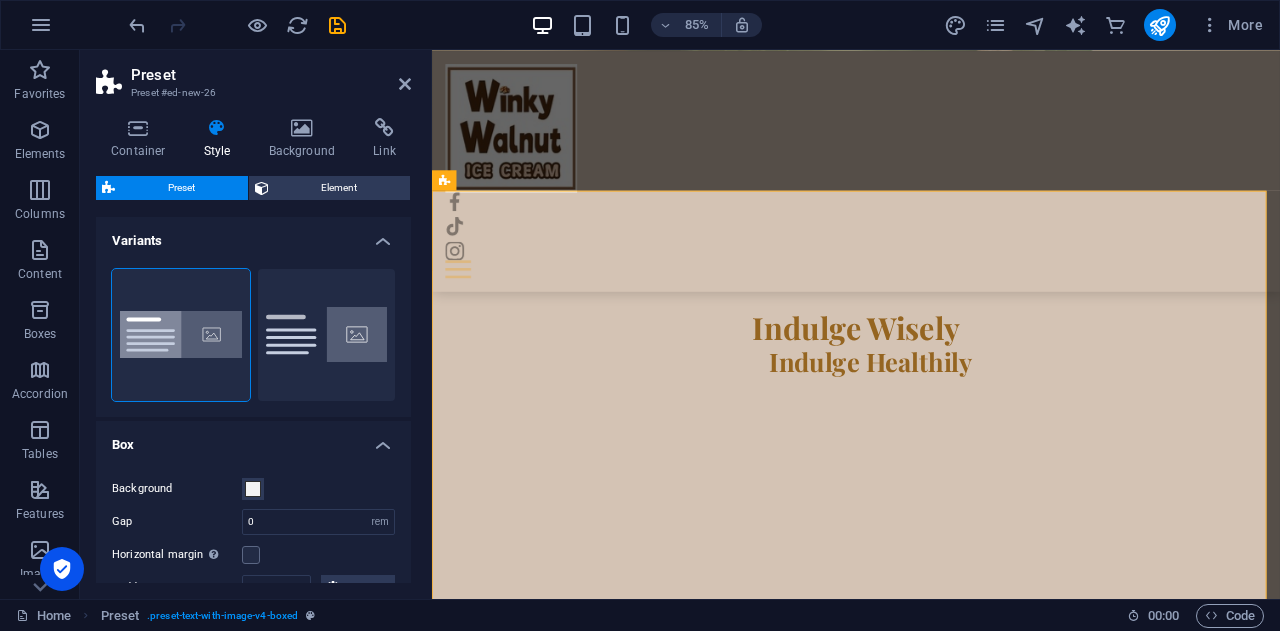 click at bounding box center (931, 1140) 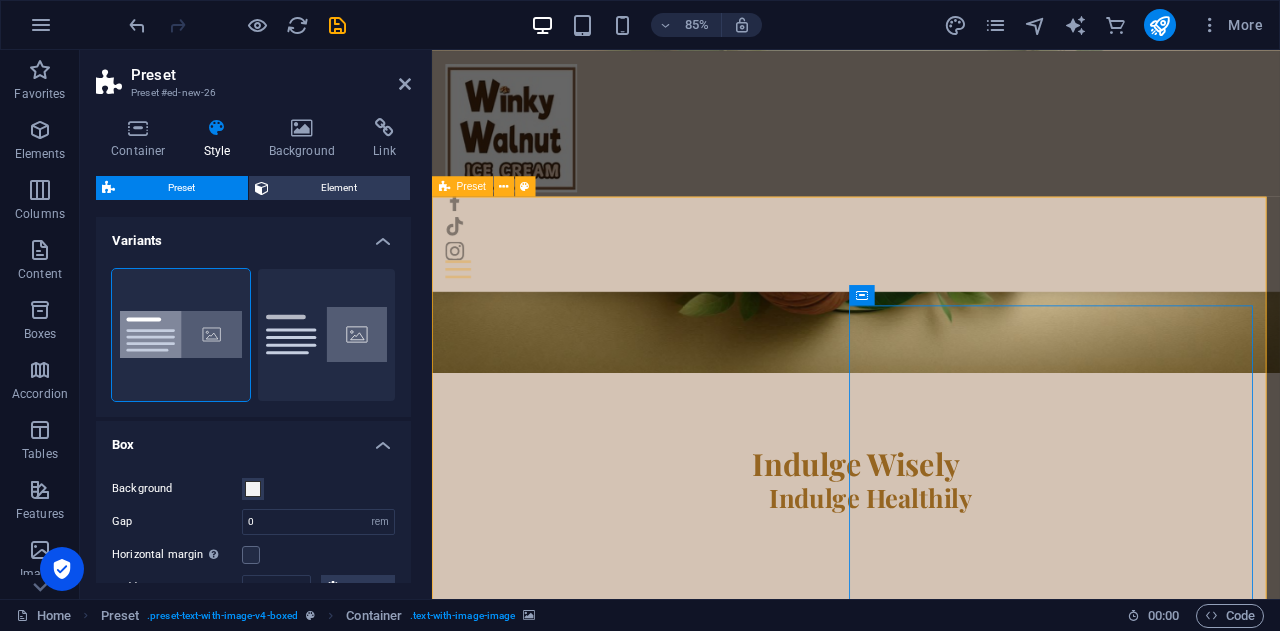 scroll, scrollTop: 400, scrollLeft: 0, axis: vertical 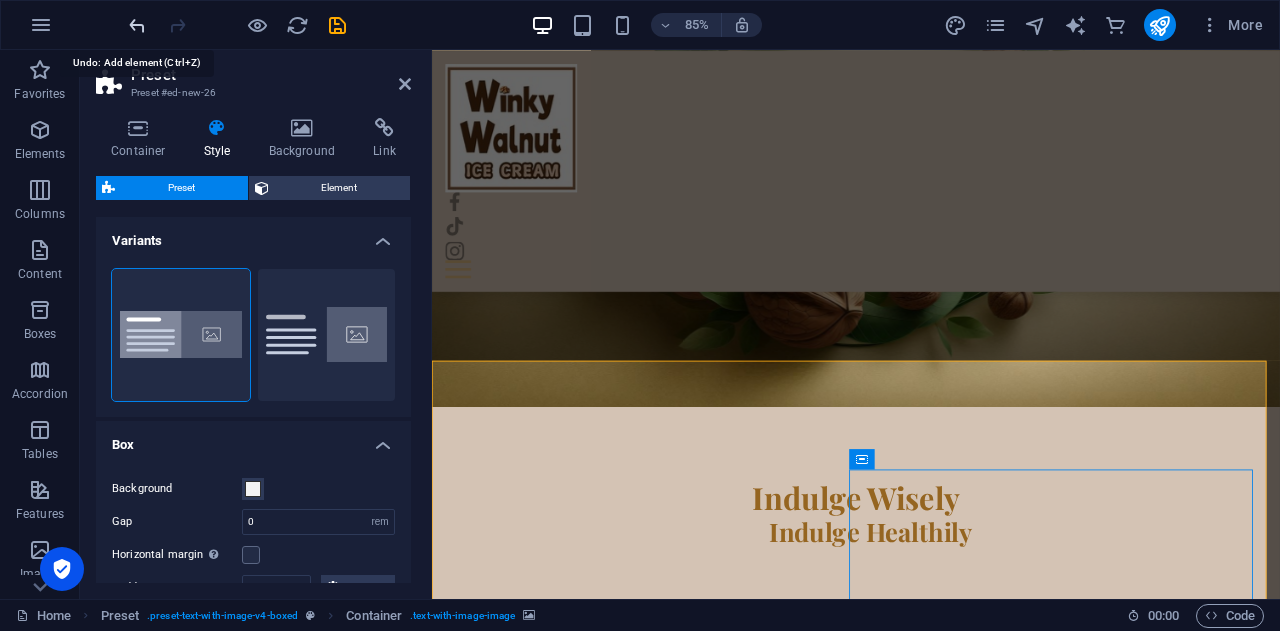 click at bounding box center (137, 25) 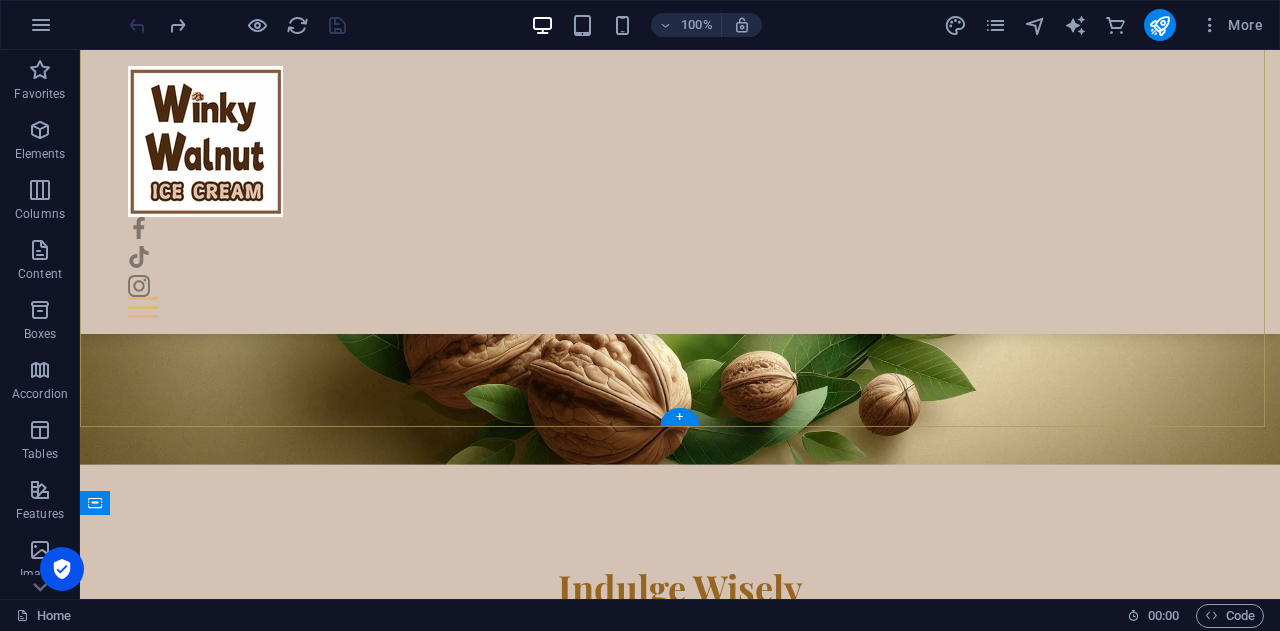 scroll, scrollTop: 400, scrollLeft: 0, axis: vertical 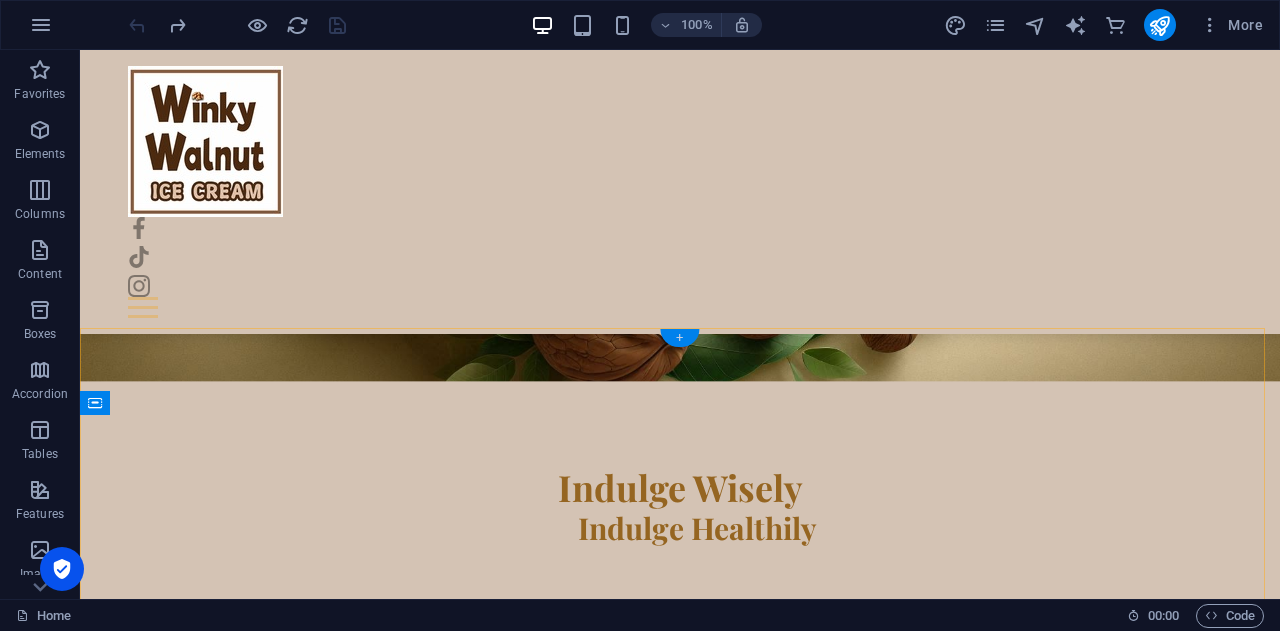 click on "+" at bounding box center [679, 338] 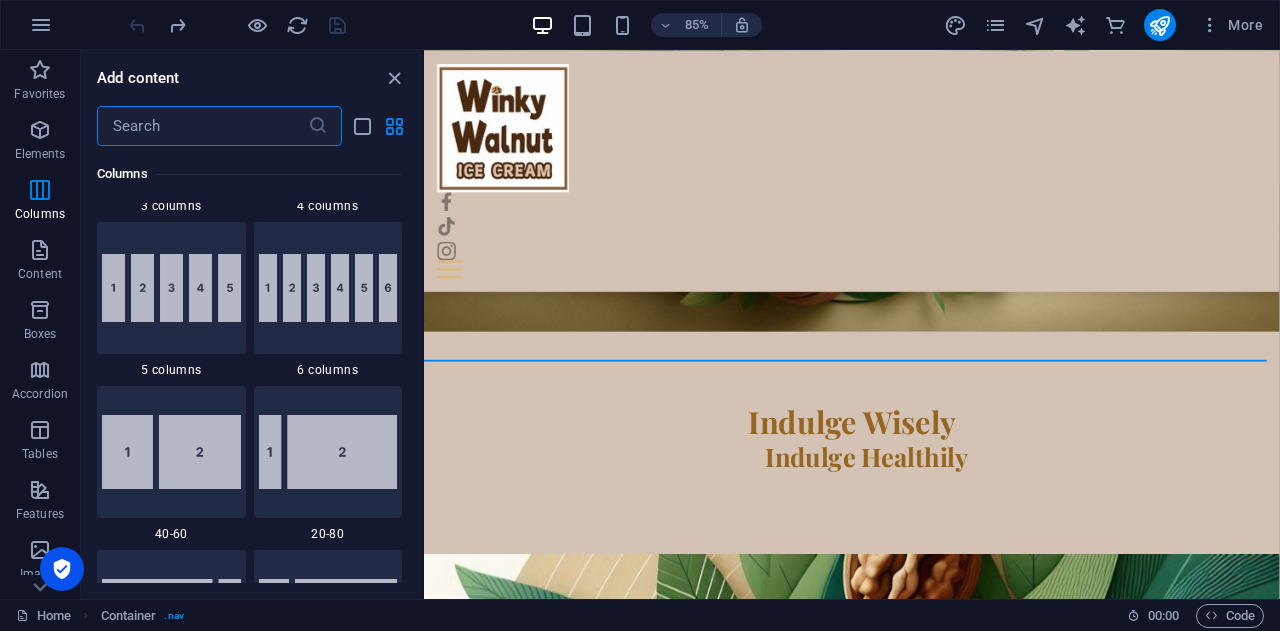 scroll, scrollTop: 899, scrollLeft: 0, axis: vertical 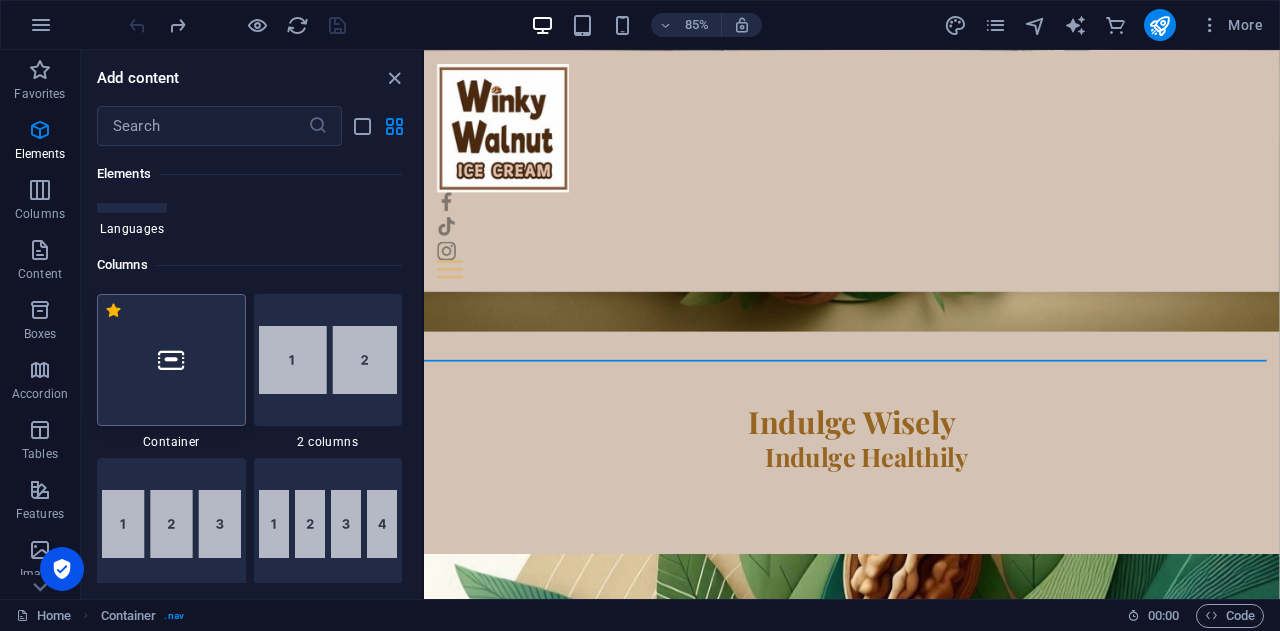 click at bounding box center (171, 360) 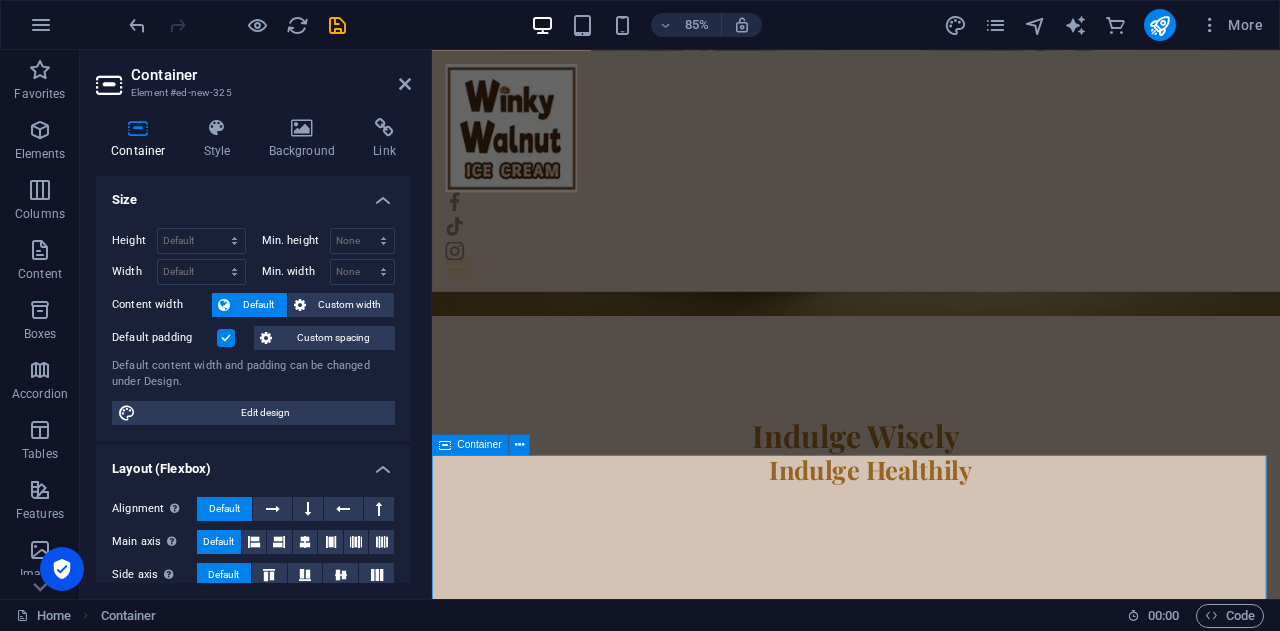 scroll, scrollTop: 500, scrollLeft: 0, axis: vertical 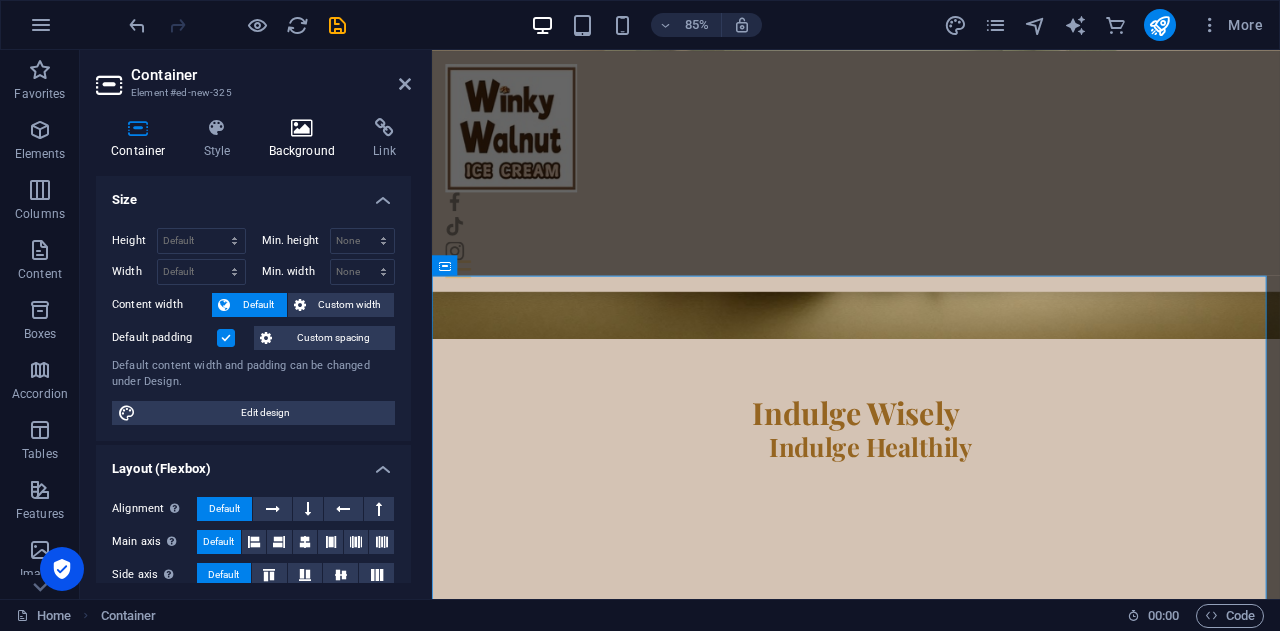 click on "Background" at bounding box center [306, 139] 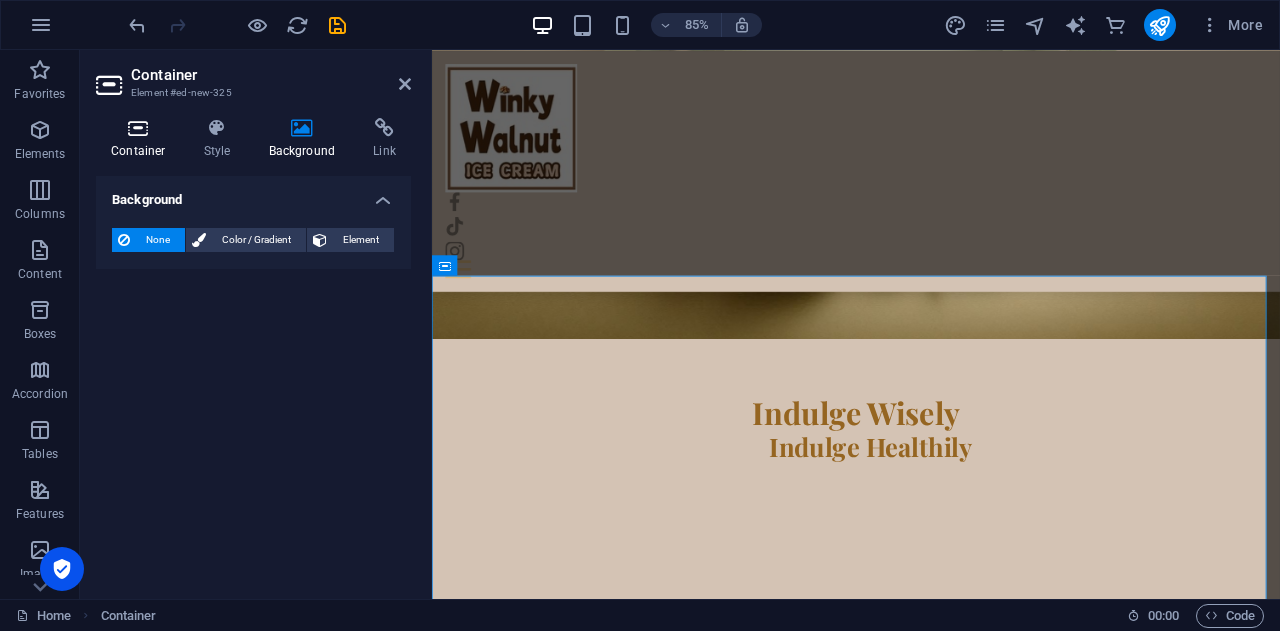 click at bounding box center [138, 128] 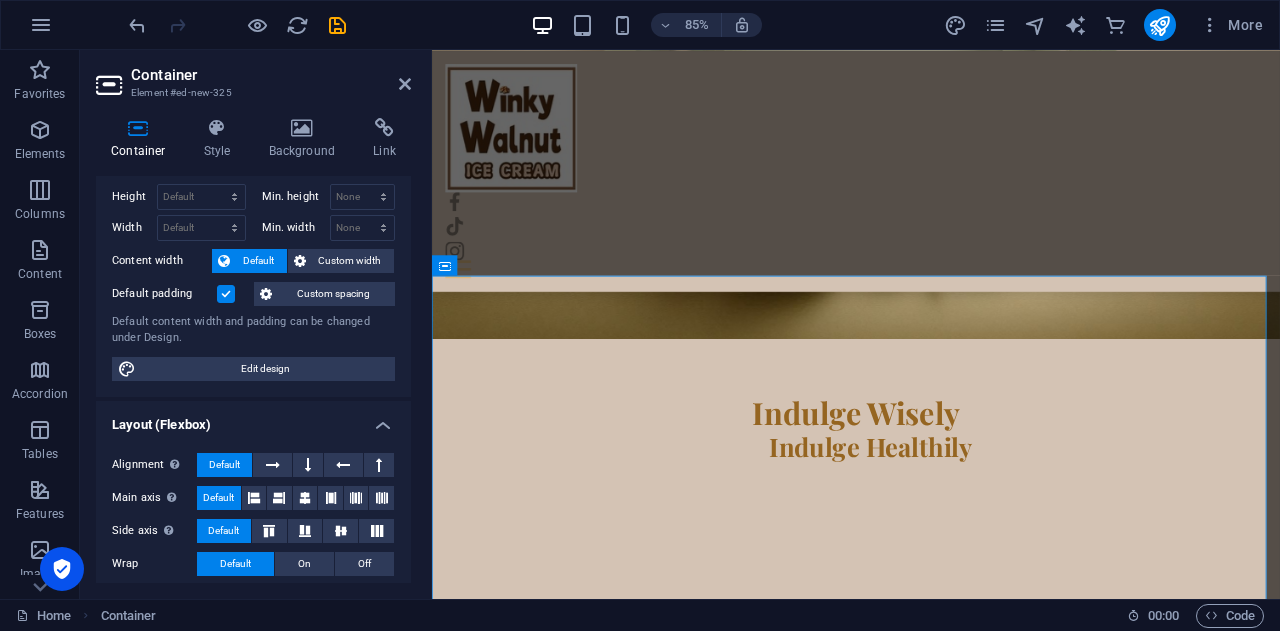 scroll, scrollTop: 100, scrollLeft: 0, axis: vertical 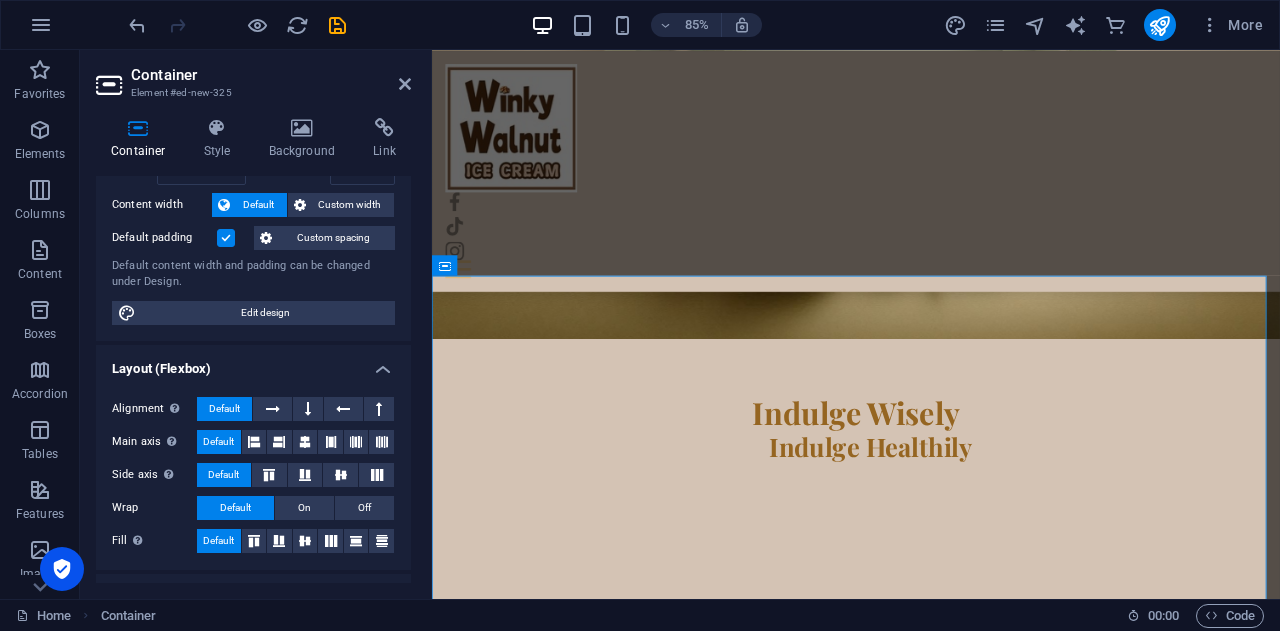 click on "Height Default px rem % vh vw Min. height None px rem % vh vw Width Default px rem % em vh vw Min. width None px rem % vh vw Content width Default Custom width Width Default px rem % em vh vw Min. width None px rem % vh vw Default padding Custom spacing Default content width and padding can be changed under Design. Edit design" at bounding box center [253, 226] 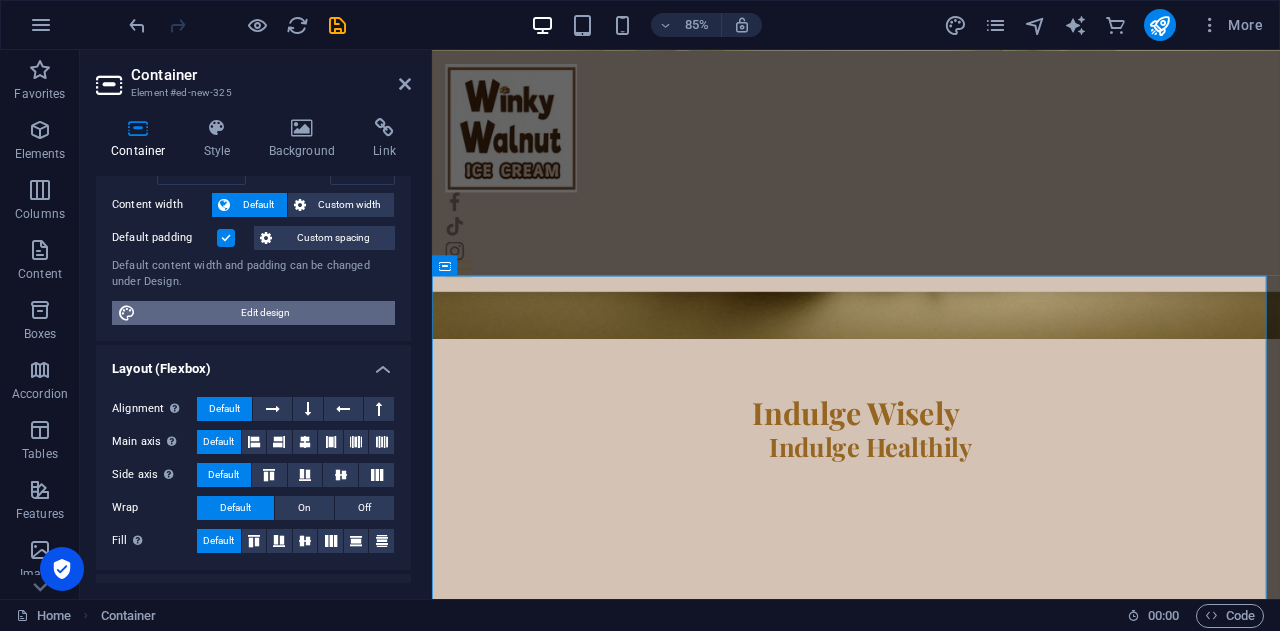 drag, startPoint x: 235, startPoint y: 310, endPoint x: 407, endPoint y: 524, distance: 274.5542 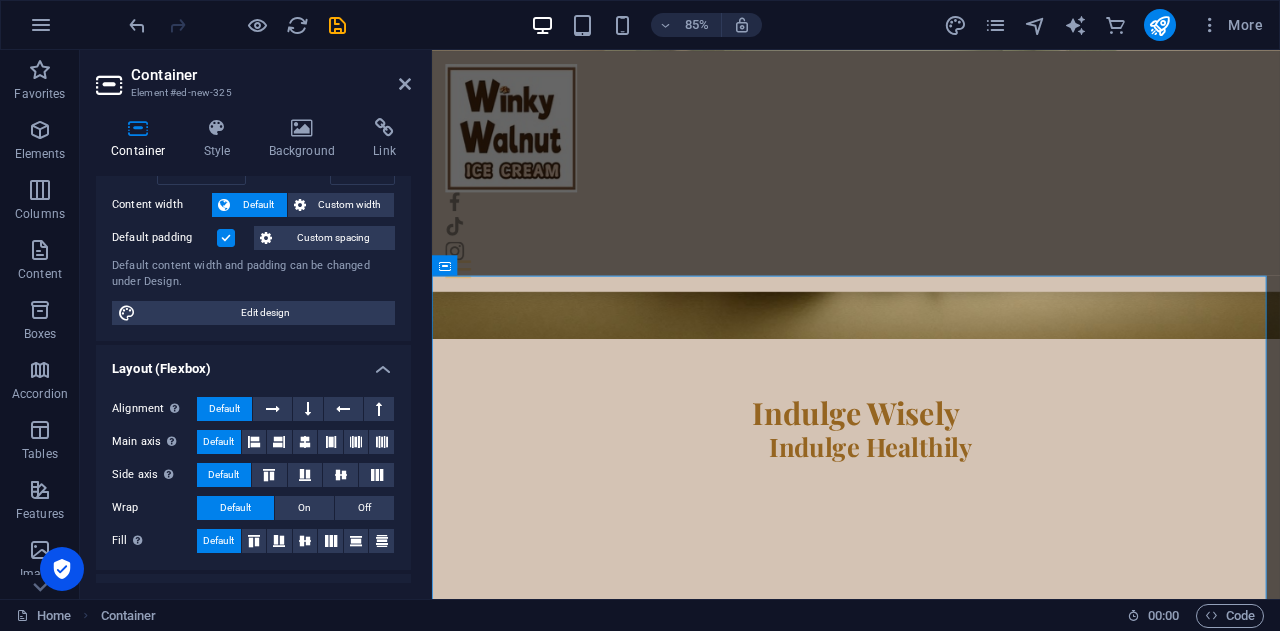 select on "rem" 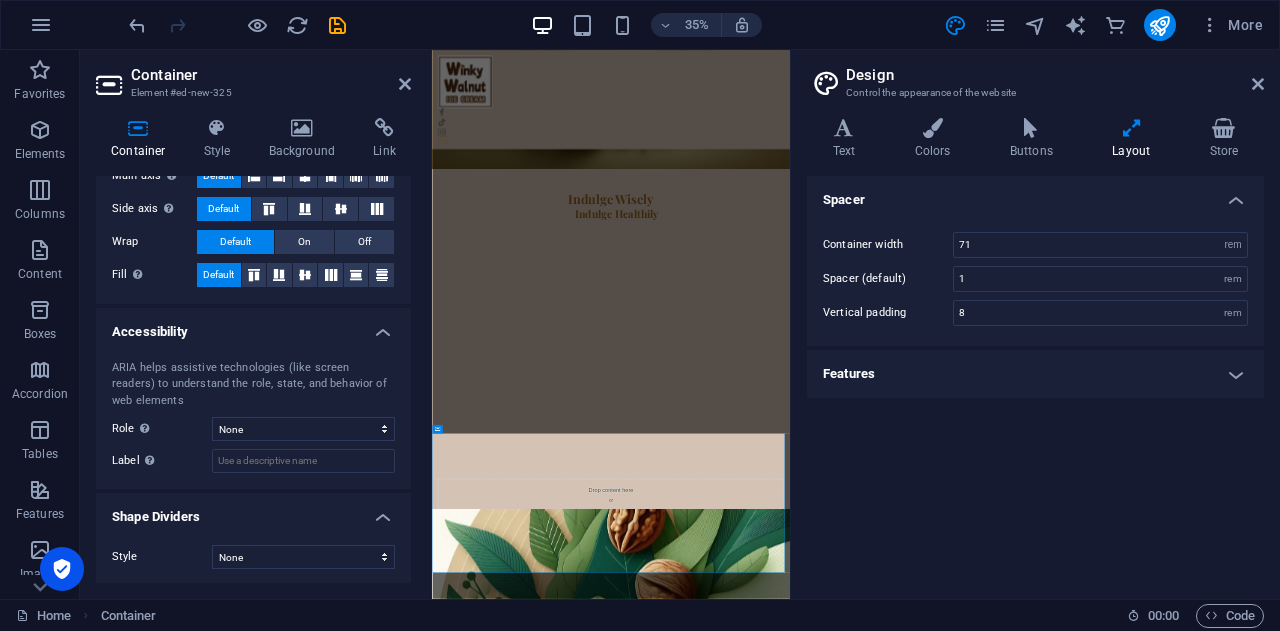 scroll, scrollTop: 0, scrollLeft: 0, axis: both 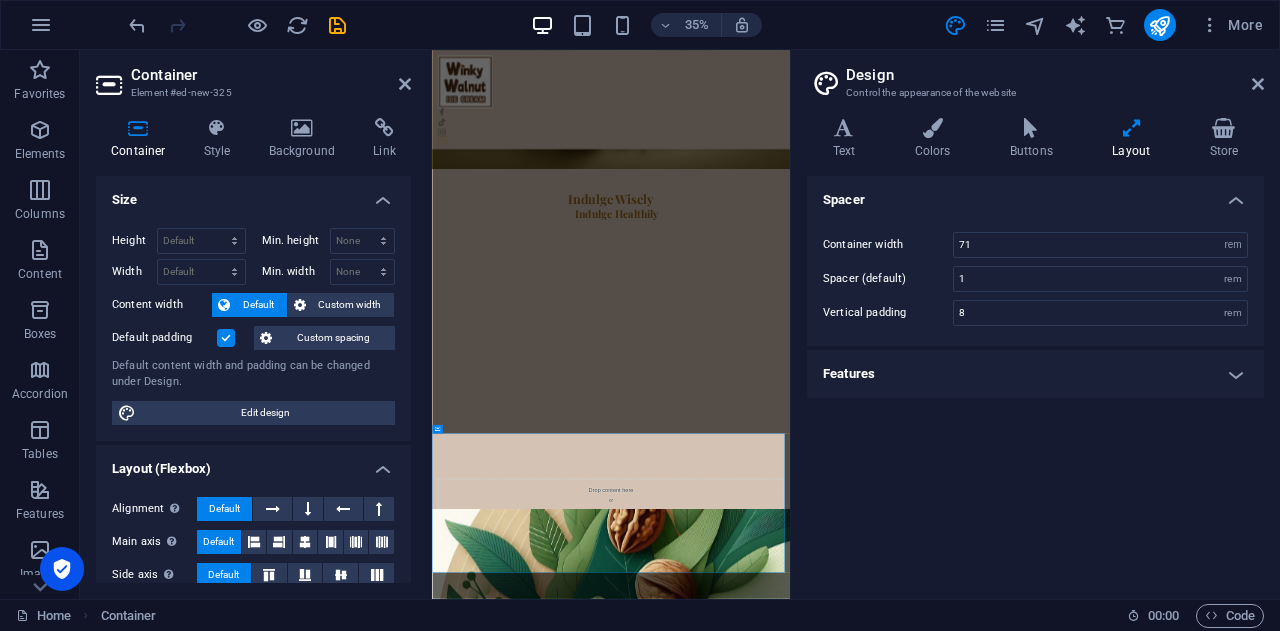 click on "Container Style Background Link Size Height Default px rem % vh vw Min. height None px rem % vh vw Width Default px rem % em vh vw Min. width None px rem % vh vw Content width Default Custom width Width Default px rem % em vh vw Min. width None px rem % vh vw Default padding Custom spacing Default content width and padding can be changed under Design. Edit design Layout (Flexbox) Alignment Determines the flex direction. Default Main axis Determine how elements should behave along the main axis inside this container (justify content). Default Side axis Control the vertical direction of the element inside of the container (align items). Default Wrap Default On Off Fill Controls the distances and direction of elements on the y-axis across several lines (align content). Default Accessibility ARIA helps assistive technologies (like screen readers) to understand the role, state, and behavior of web elements Role The ARIA role defines the purpose of an element.  None Alert Article Banner Comment Fan" at bounding box center (253, 350) 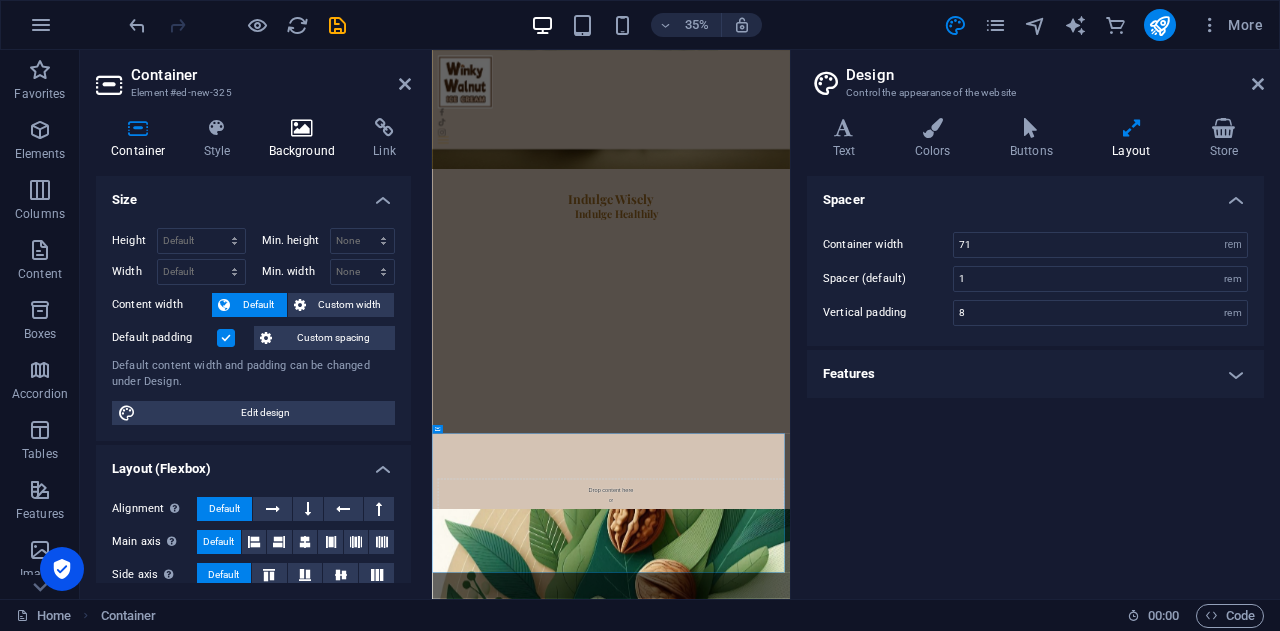 click at bounding box center [302, 128] 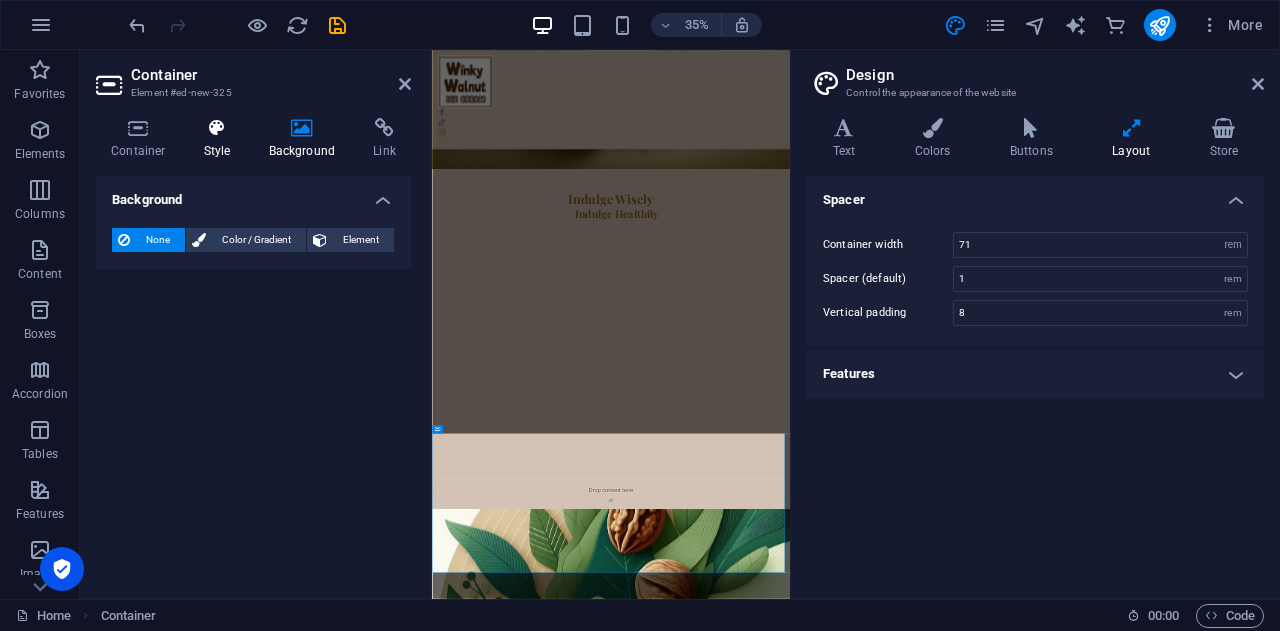 click at bounding box center (217, 128) 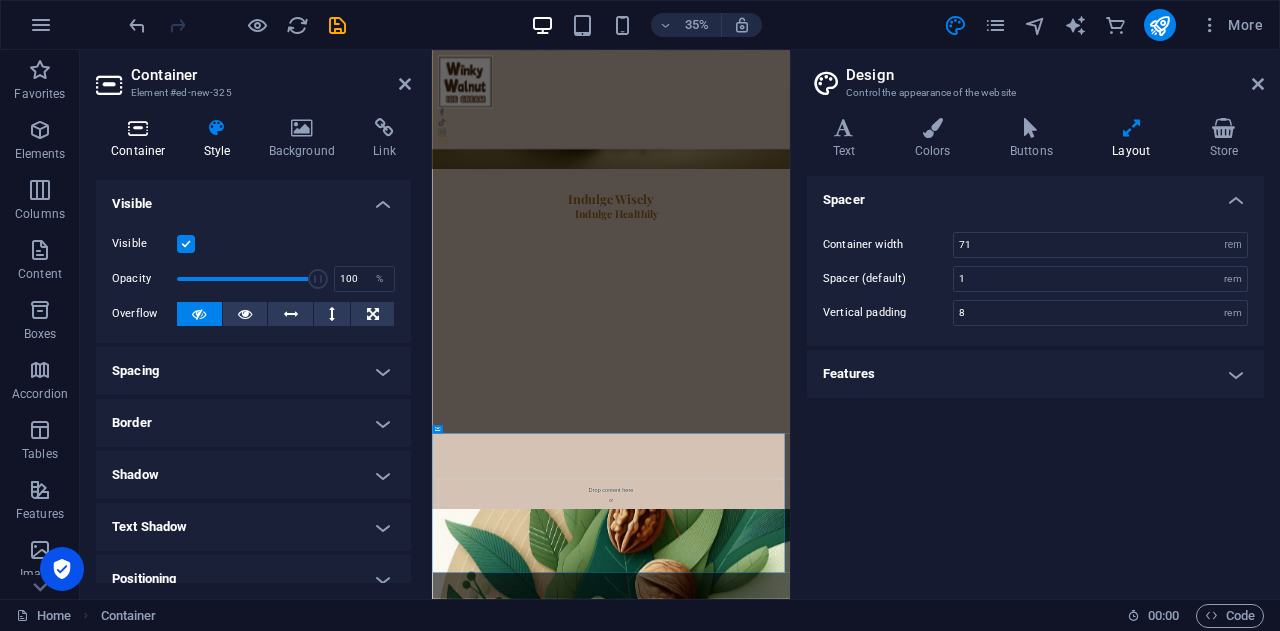 click on "Container" at bounding box center [142, 139] 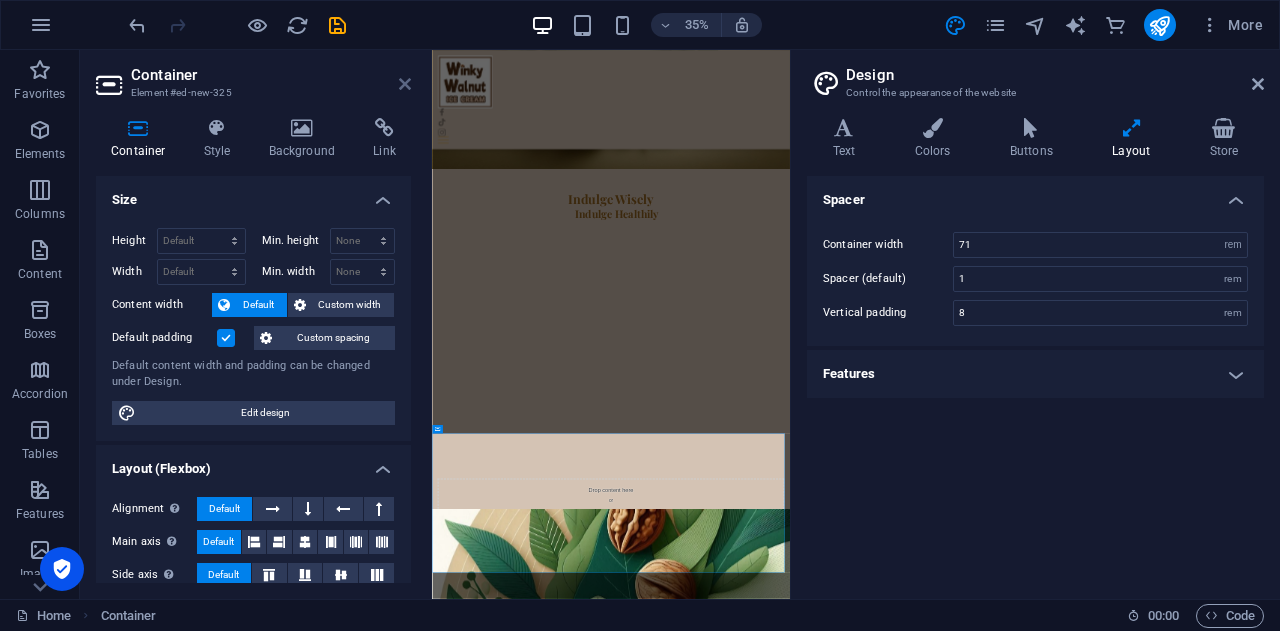 drag, startPoint x: 401, startPoint y: 87, endPoint x: 462, endPoint y: 55, distance: 68.88396 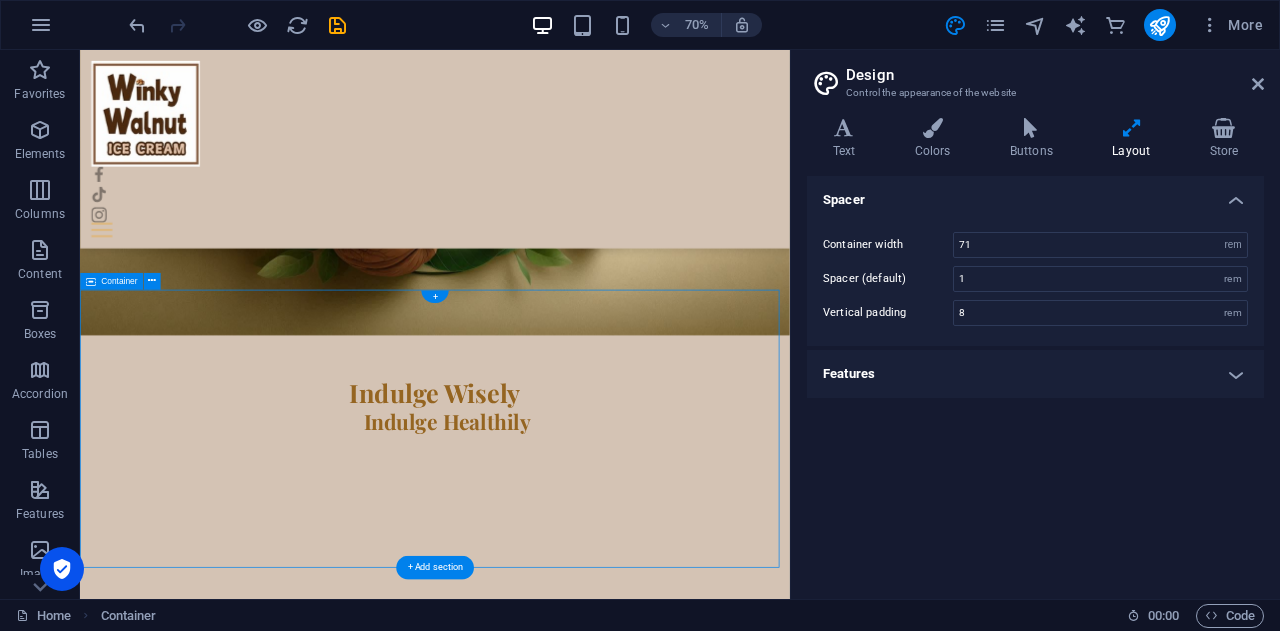 scroll, scrollTop: 600, scrollLeft: 0, axis: vertical 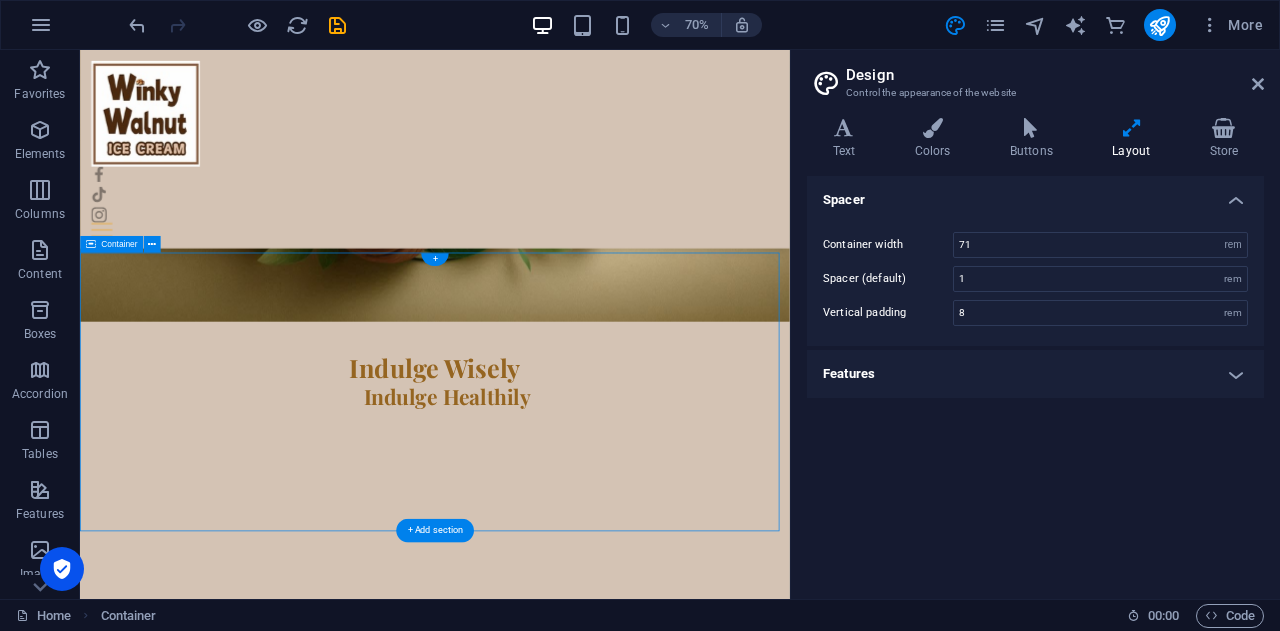 click on "Paste clipboard" at bounding box center [641, 973] 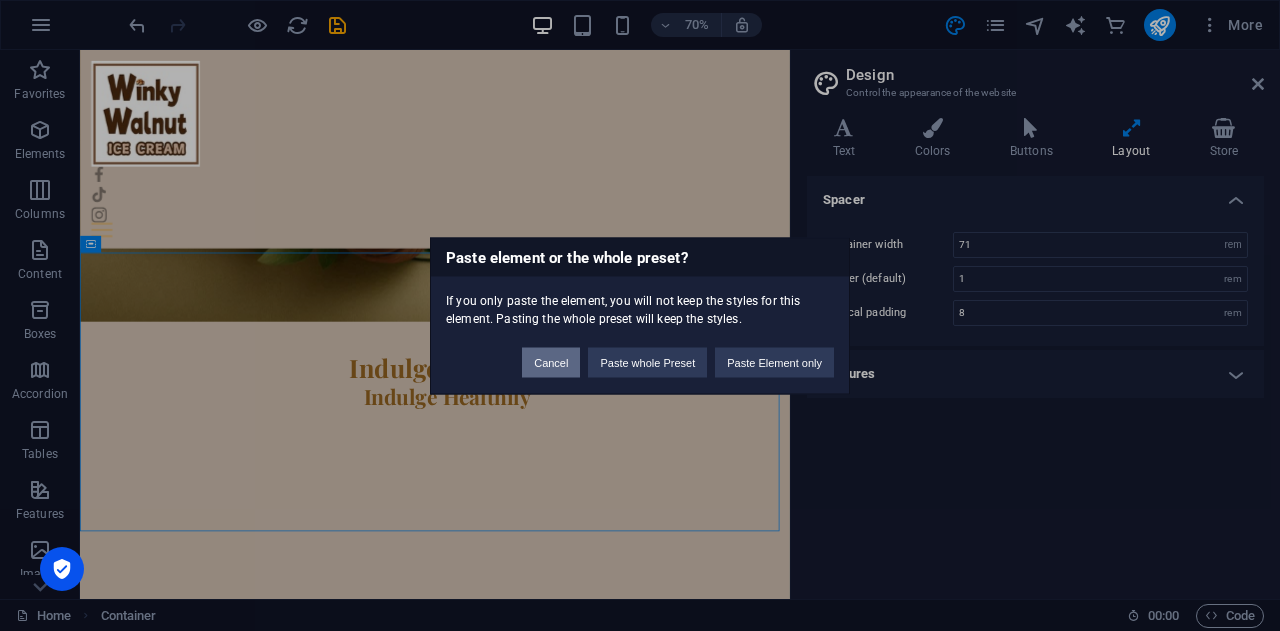 click on "Cancel" at bounding box center [551, 362] 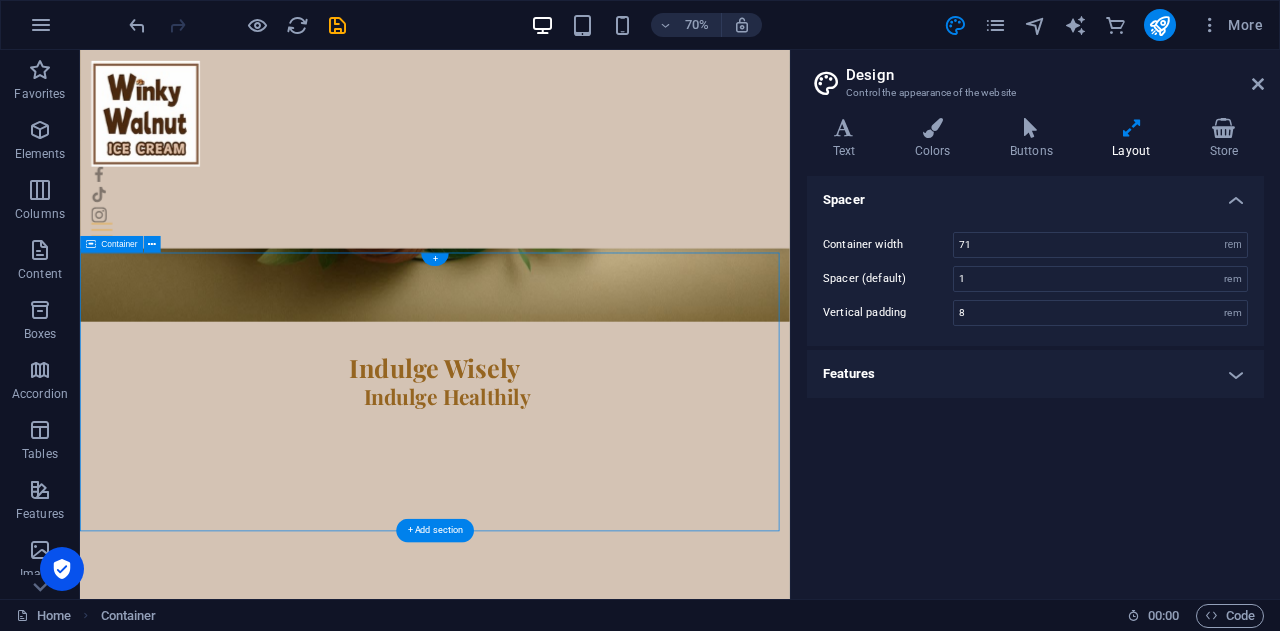 click on "Add elements" at bounding box center (528, 973) 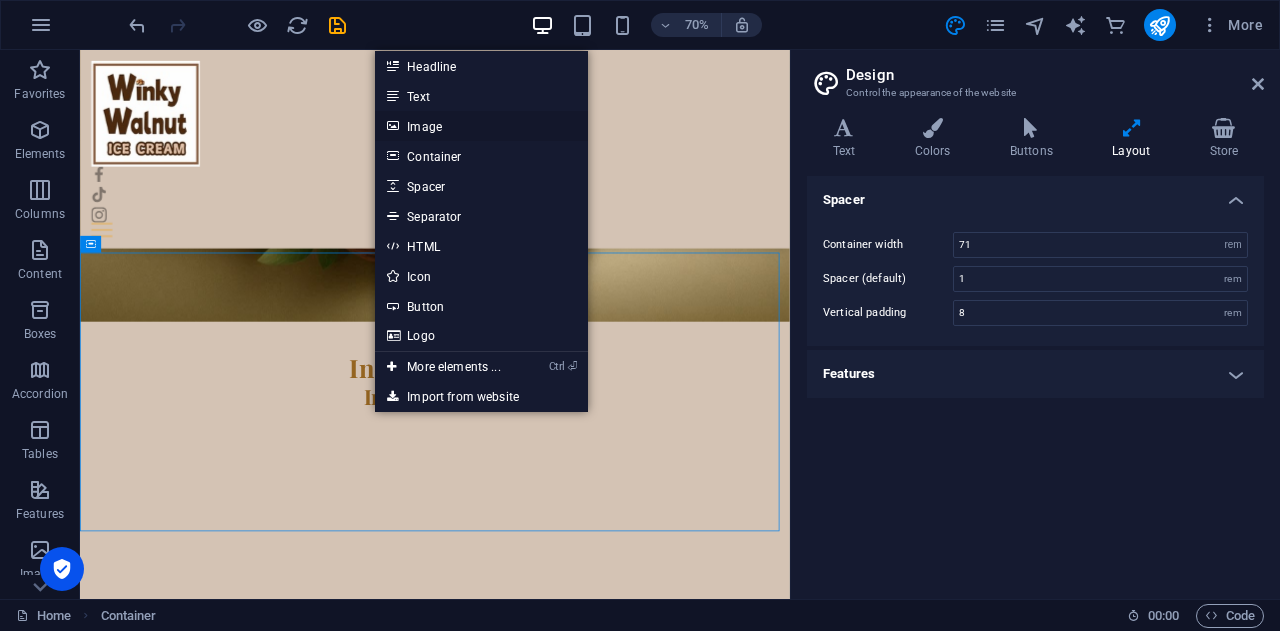 click on "Image" at bounding box center [481, 126] 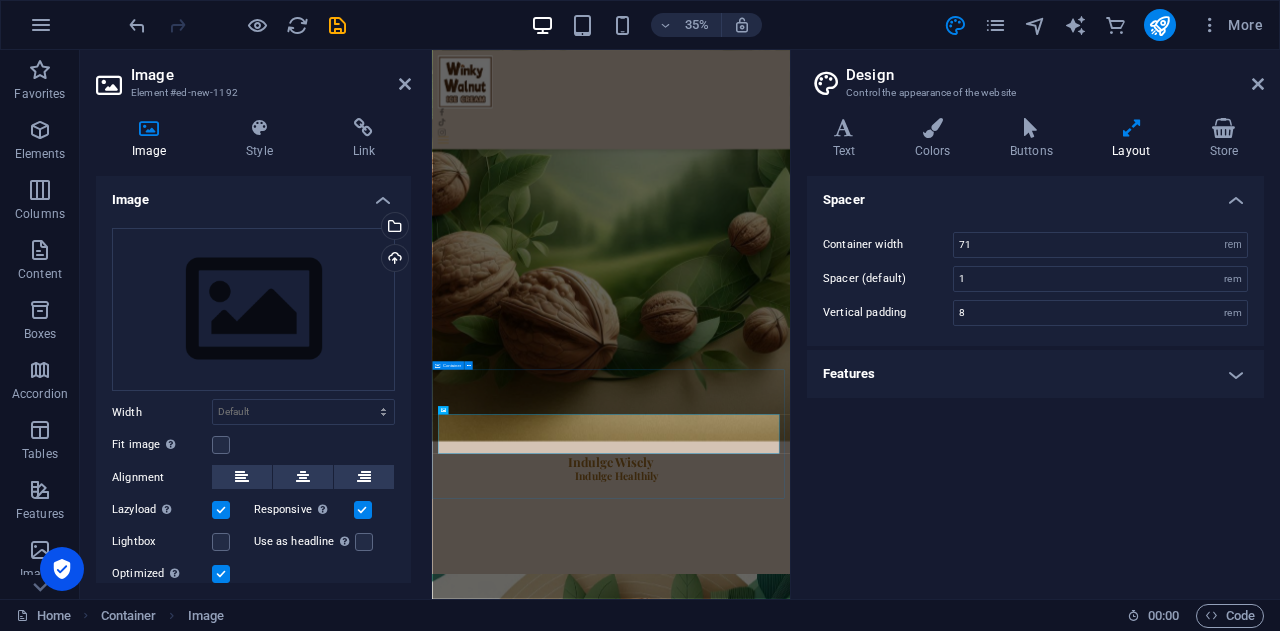 scroll, scrollTop: 800, scrollLeft: 0, axis: vertical 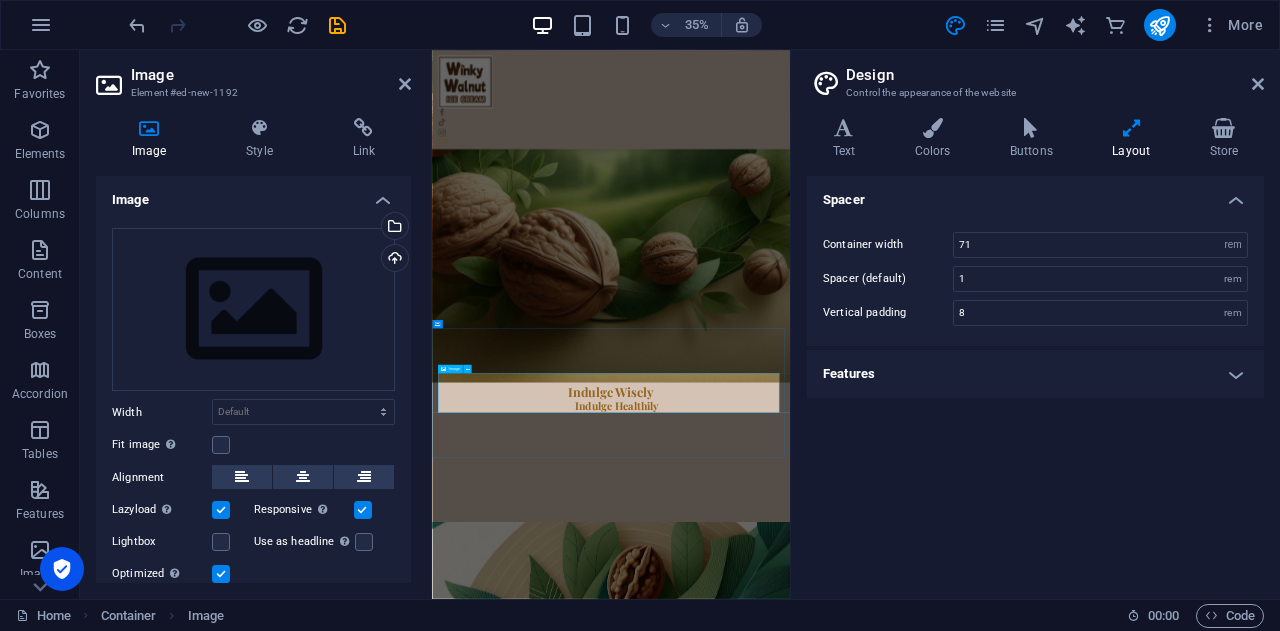click at bounding box center (943, 1506) 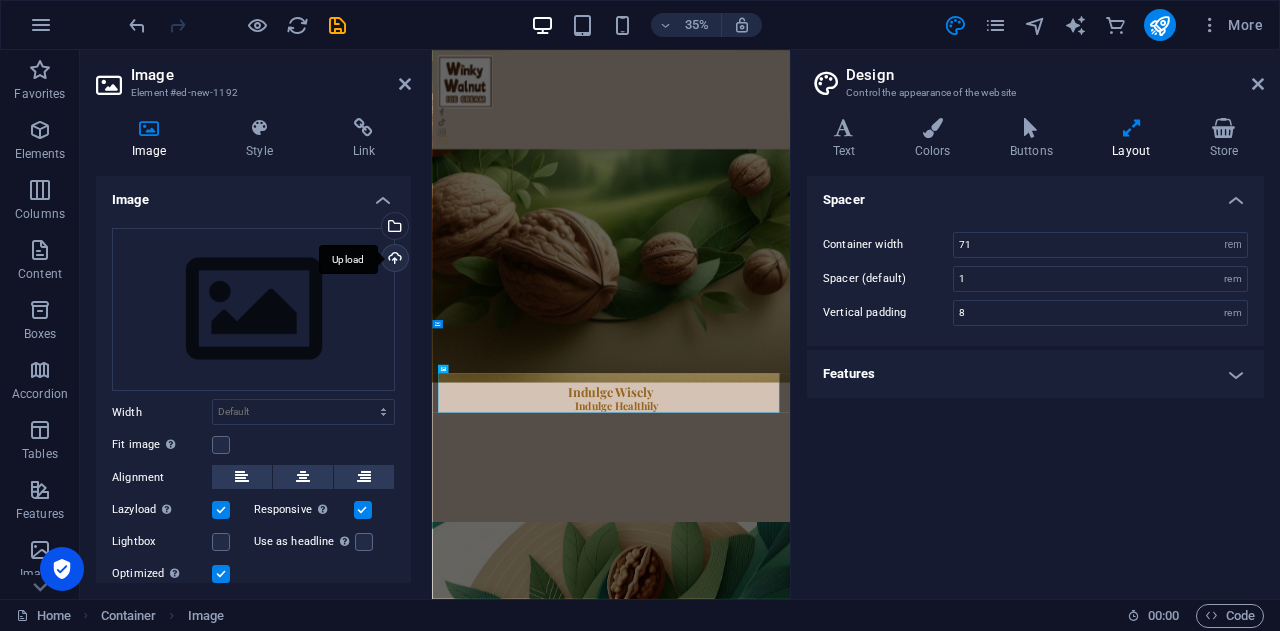 click on "Upload" at bounding box center [393, 260] 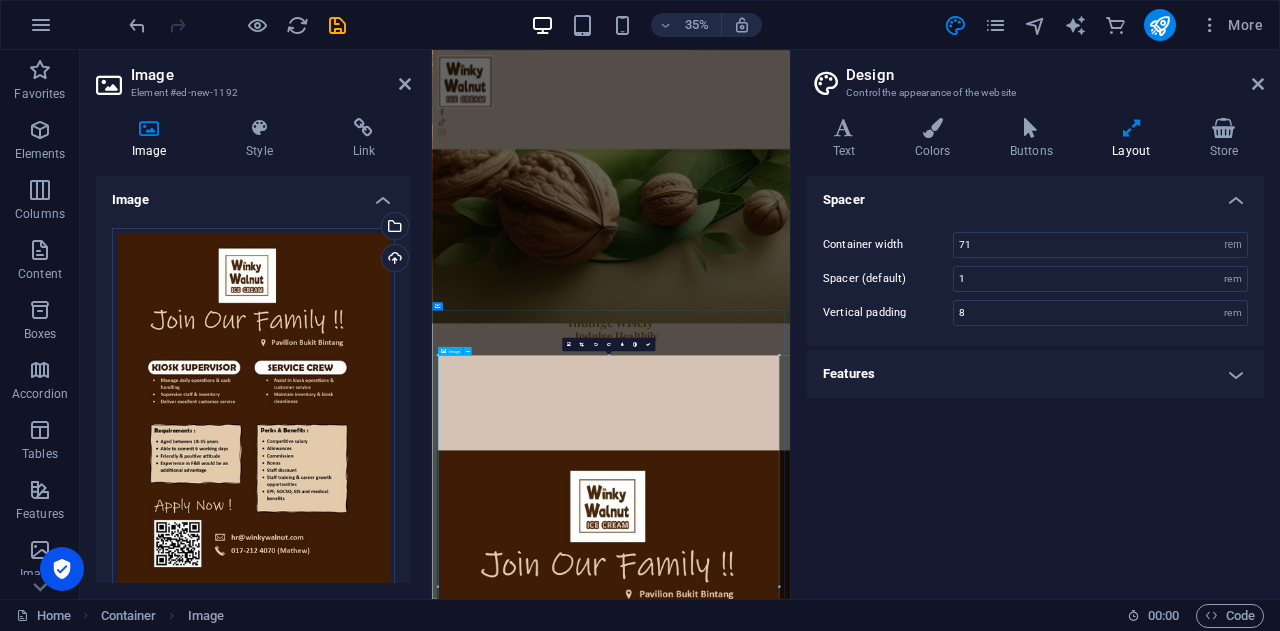 scroll, scrollTop: 800, scrollLeft: 0, axis: vertical 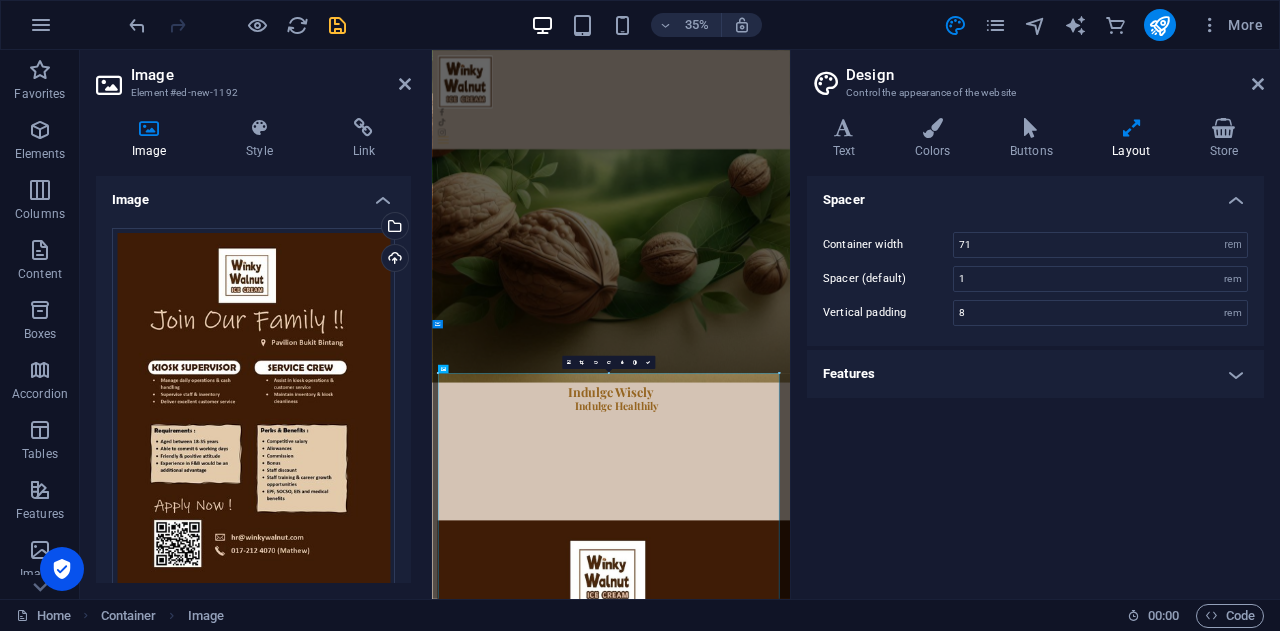 click at bounding box center [337, 25] 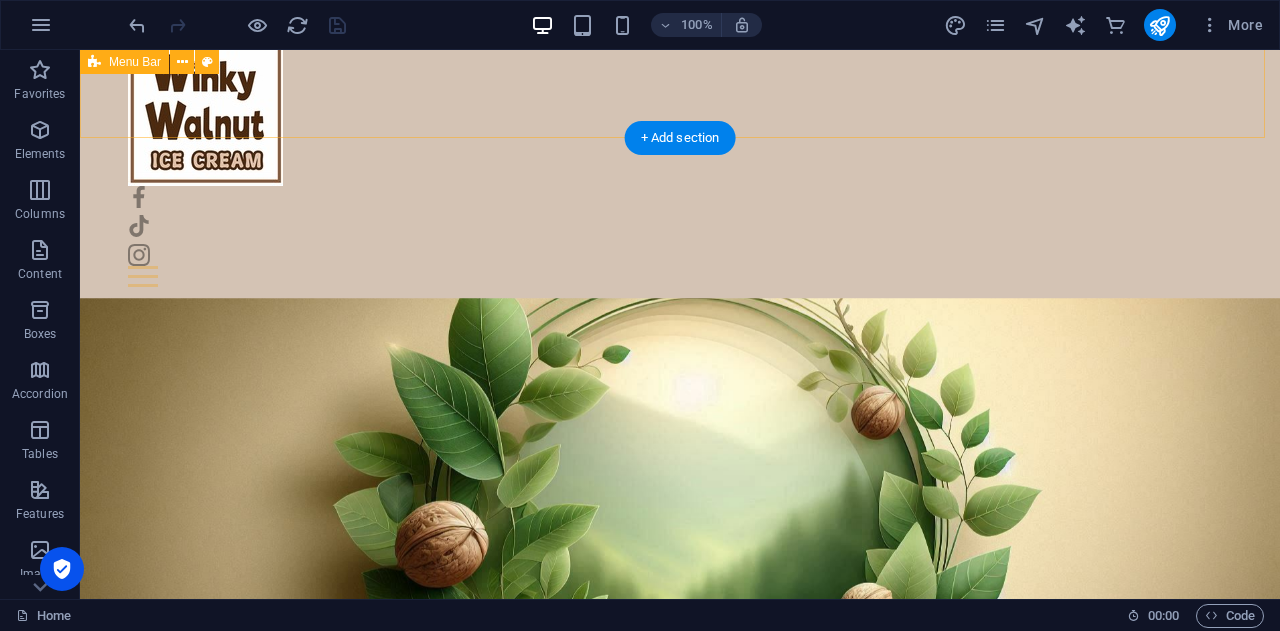 scroll, scrollTop: 0, scrollLeft: 0, axis: both 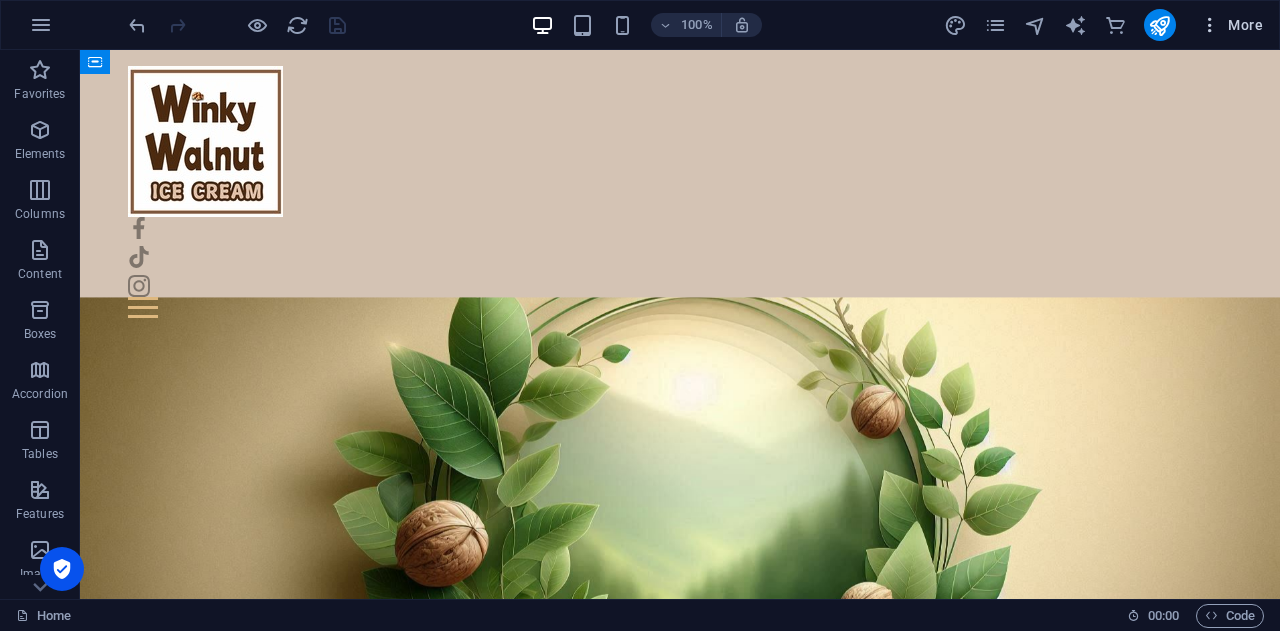 click on "More" at bounding box center [1231, 25] 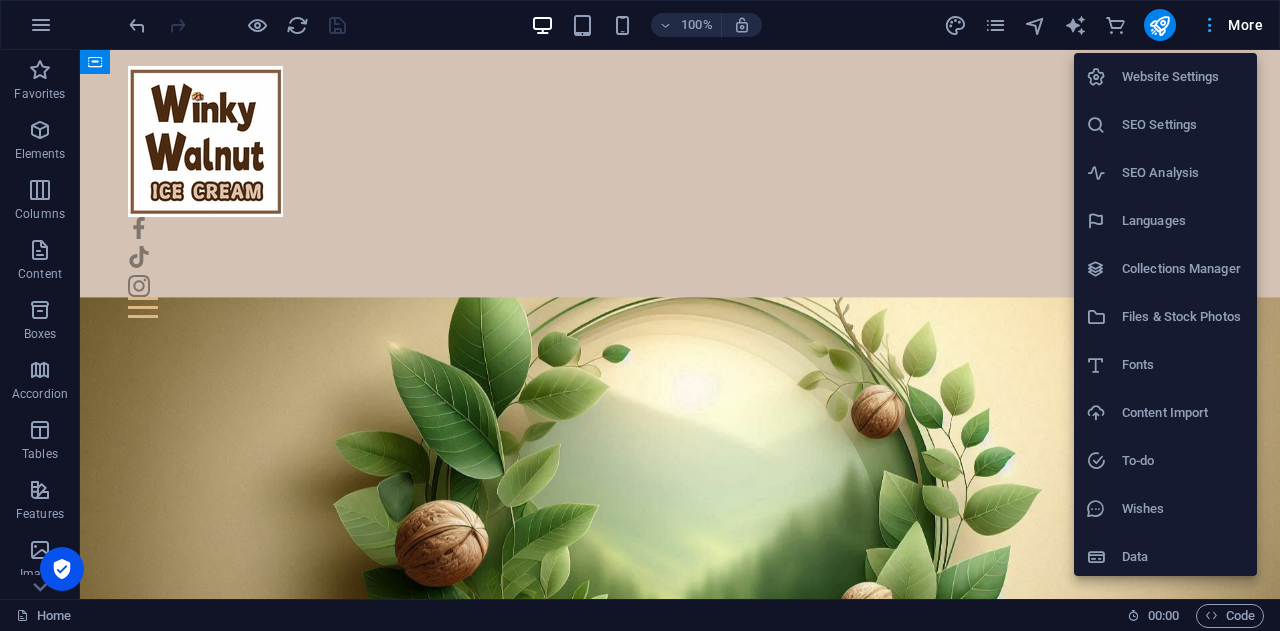 click at bounding box center [640, 315] 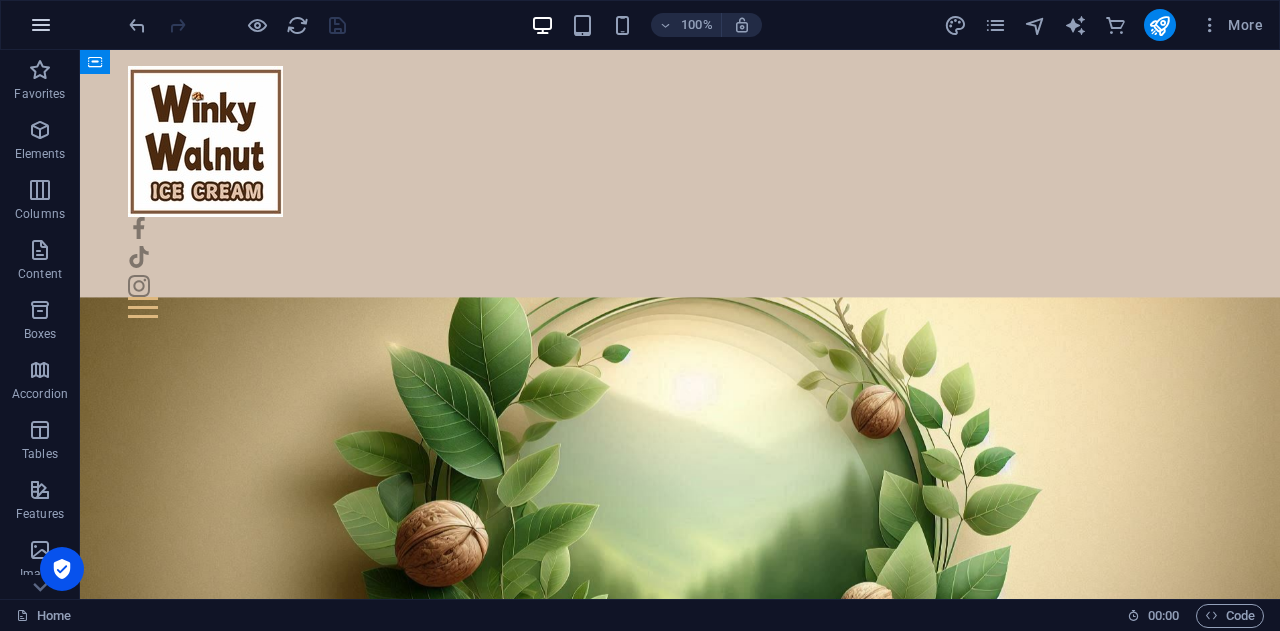 click at bounding box center [41, 25] 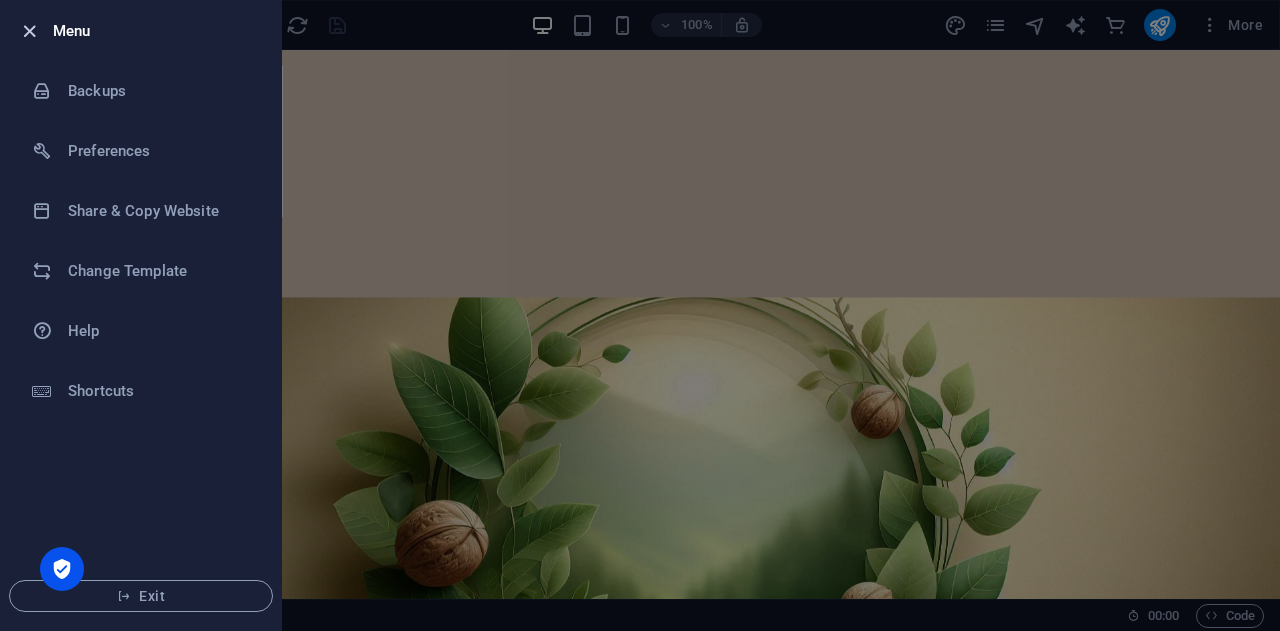 click at bounding box center (29, 31) 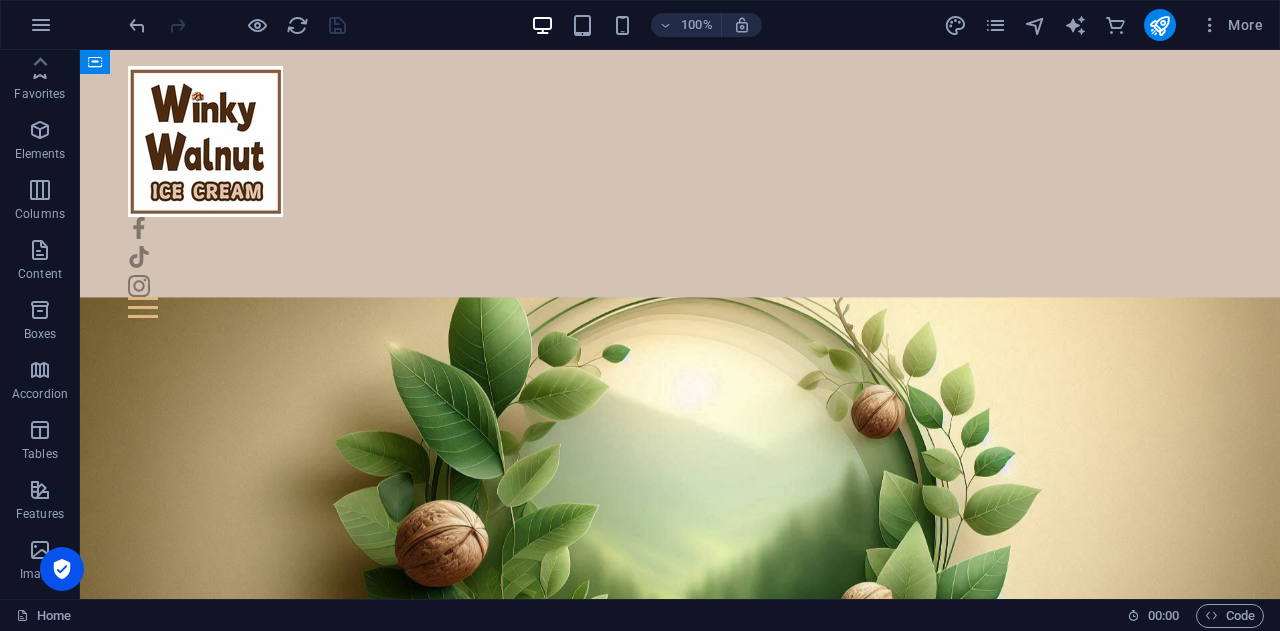 scroll, scrollTop: 0, scrollLeft: 0, axis: both 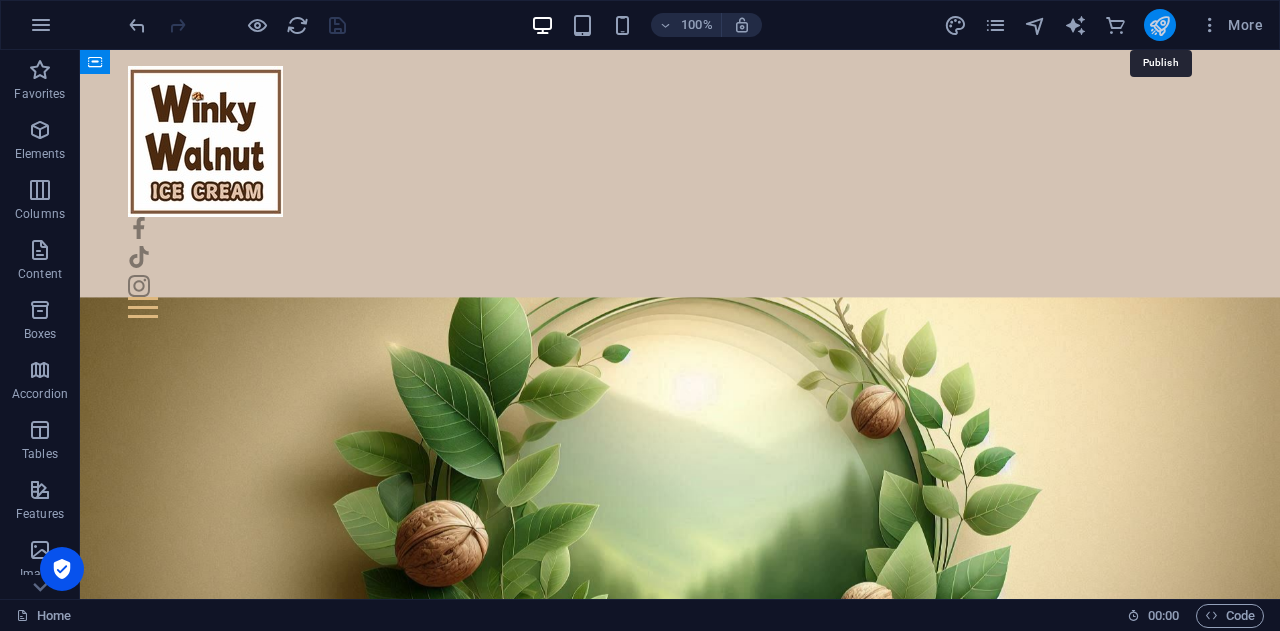 click at bounding box center (1159, 25) 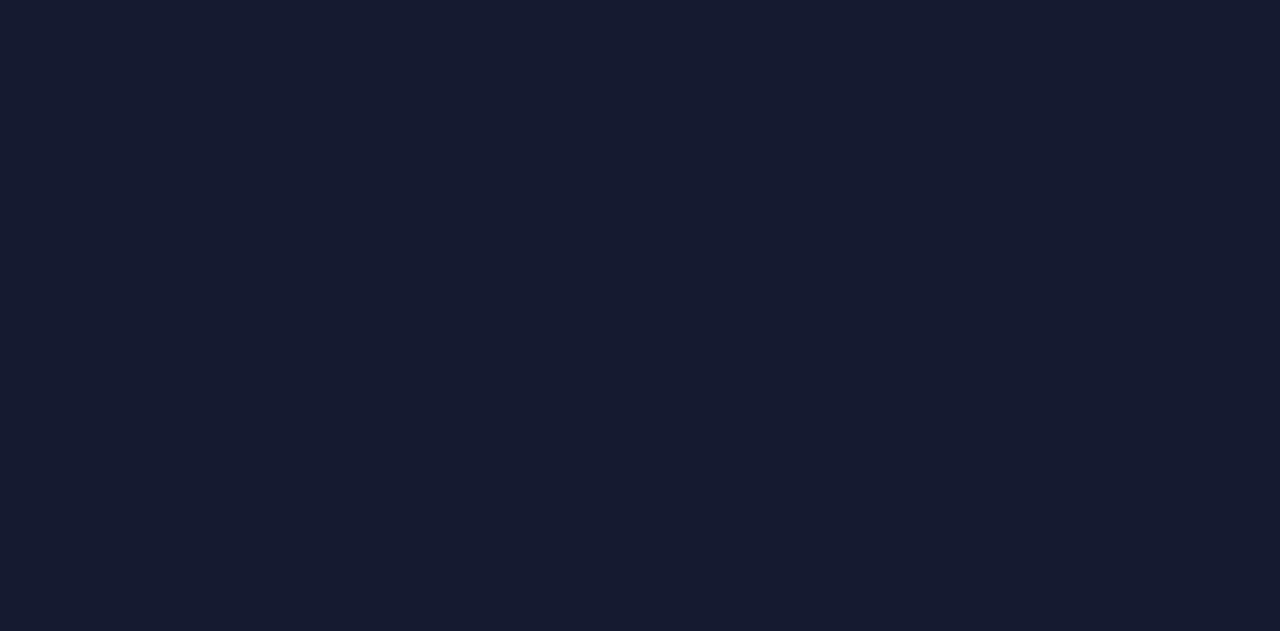 scroll, scrollTop: 0, scrollLeft: 0, axis: both 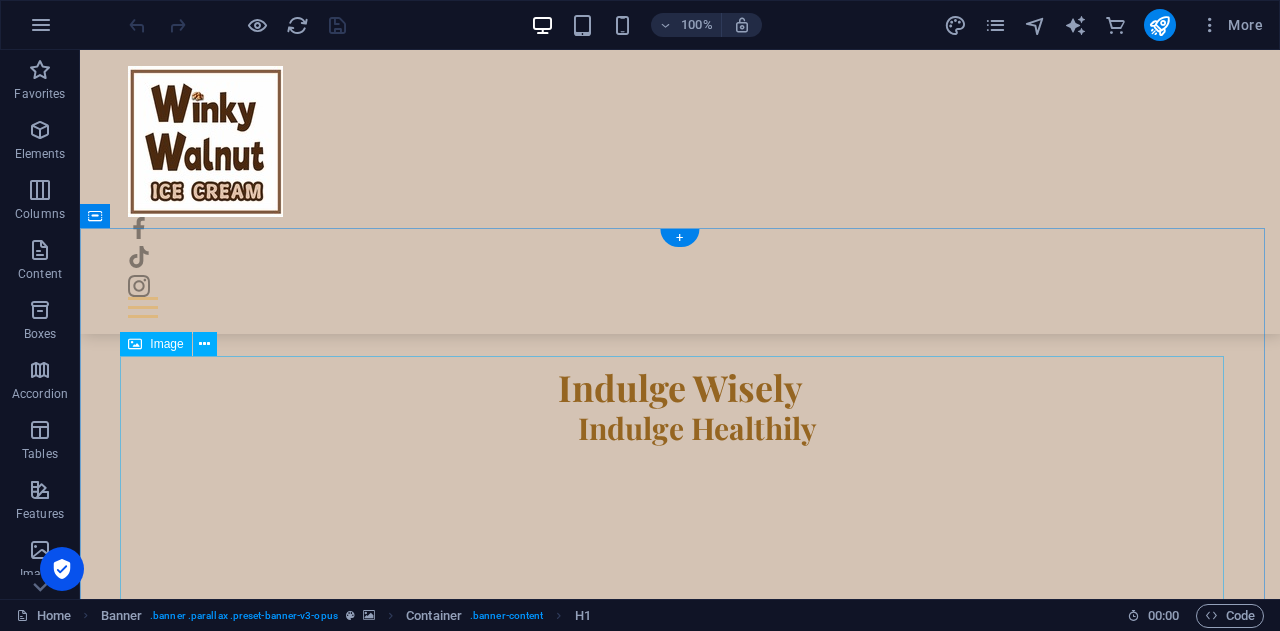 click at bounding box center (680, 1568) 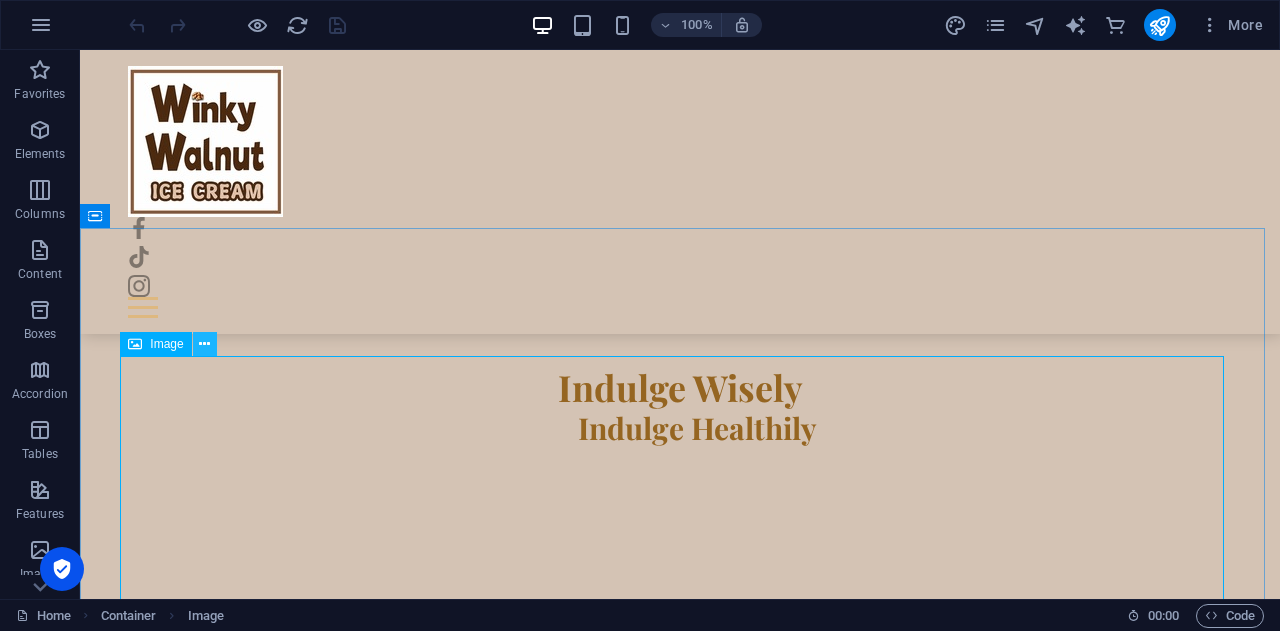 click at bounding box center [204, 344] 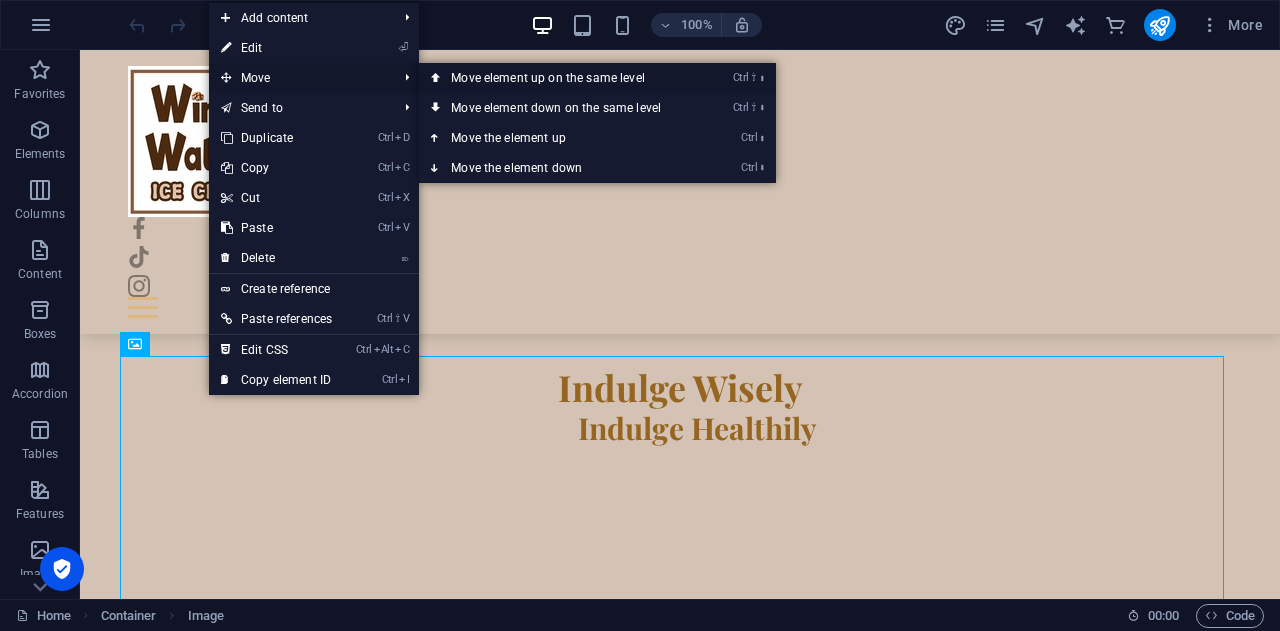 drag, startPoint x: 295, startPoint y: 75, endPoint x: 485, endPoint y: 81, distance: 190.09471 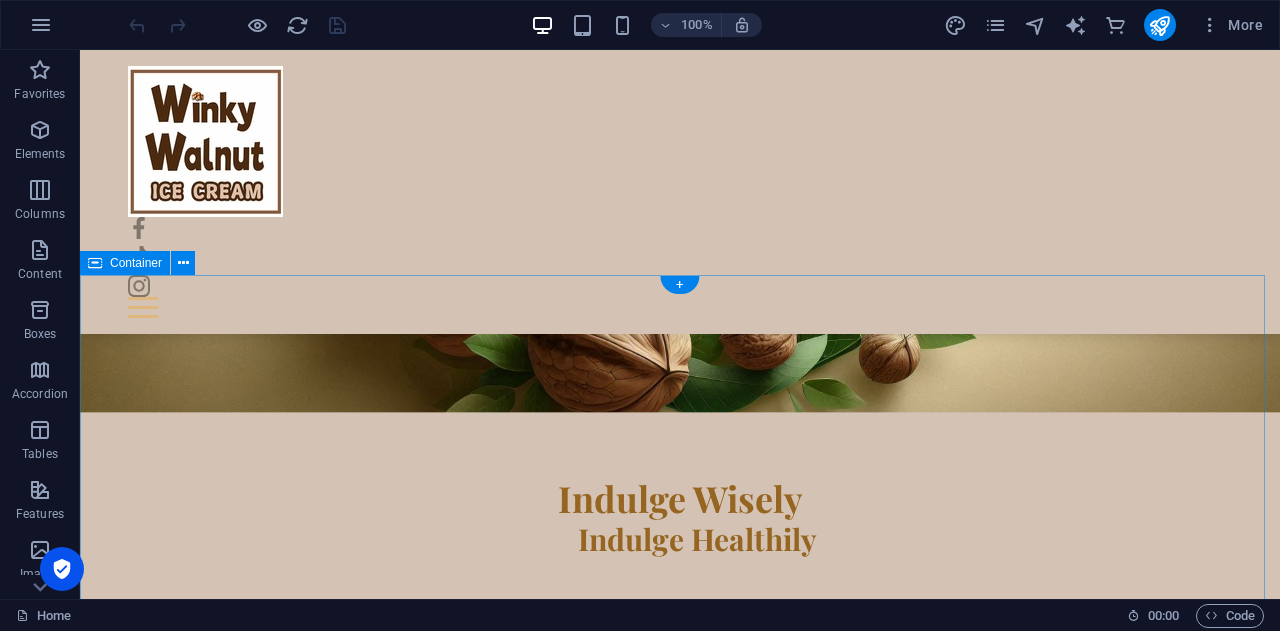 scroll, scrollTop: 500, scrollLeft: 0, axis: vertical 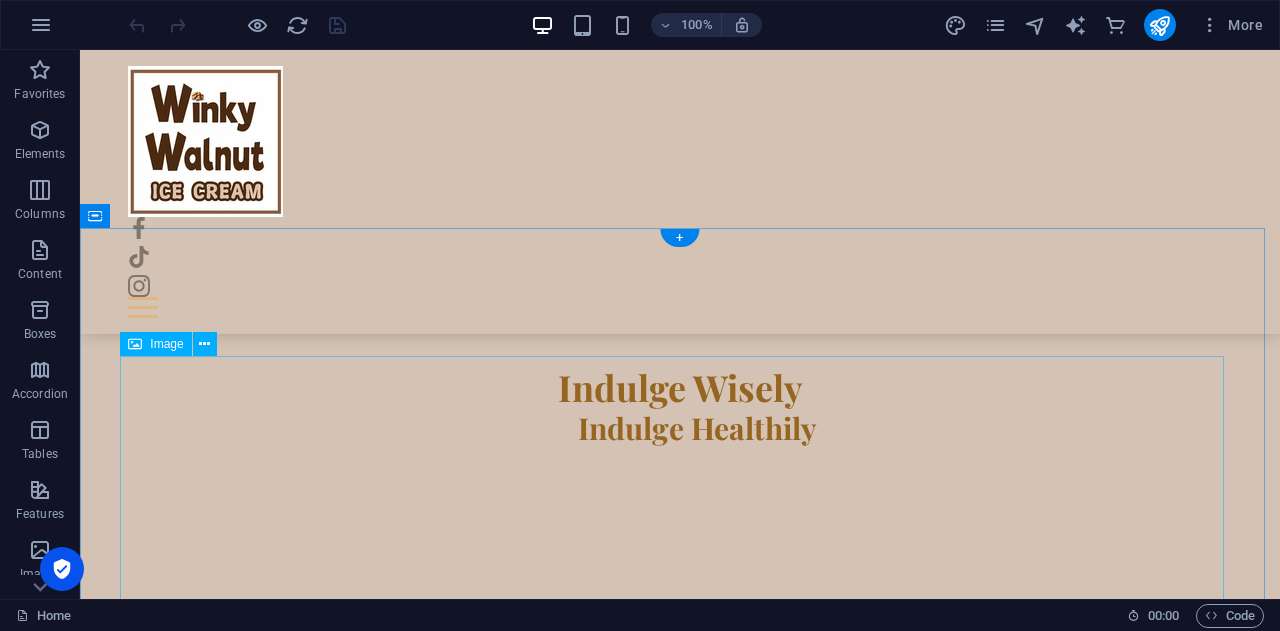 click at bounding box center (680, 1568) 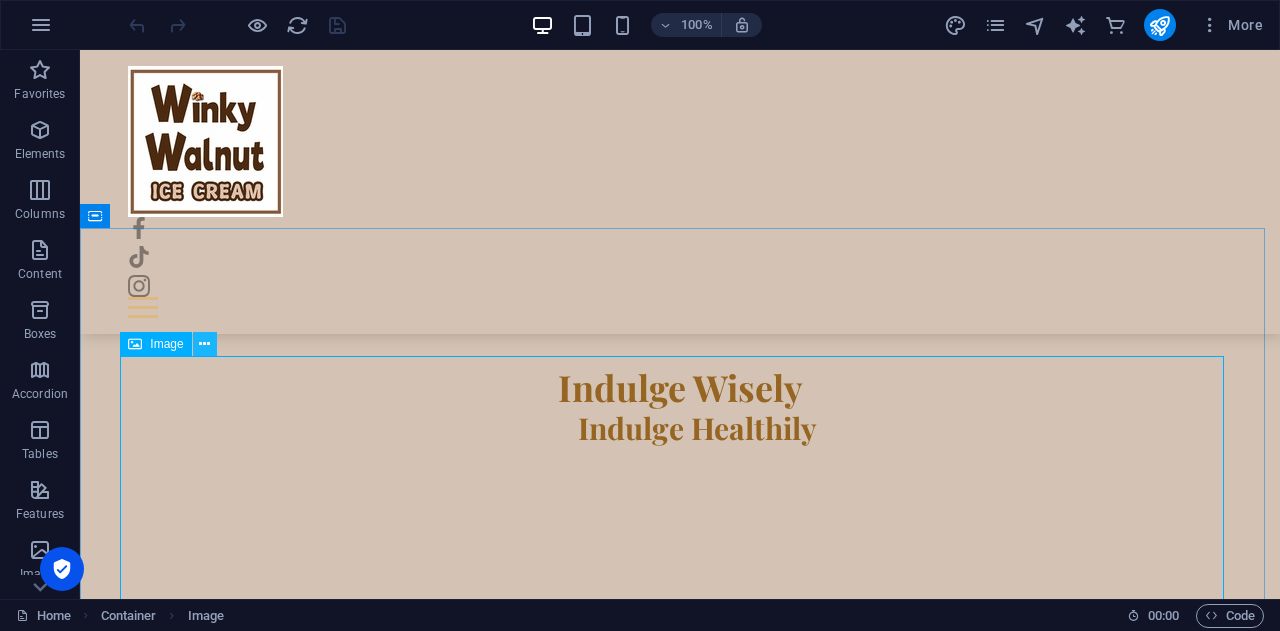 click at bounding box center [204, 344] 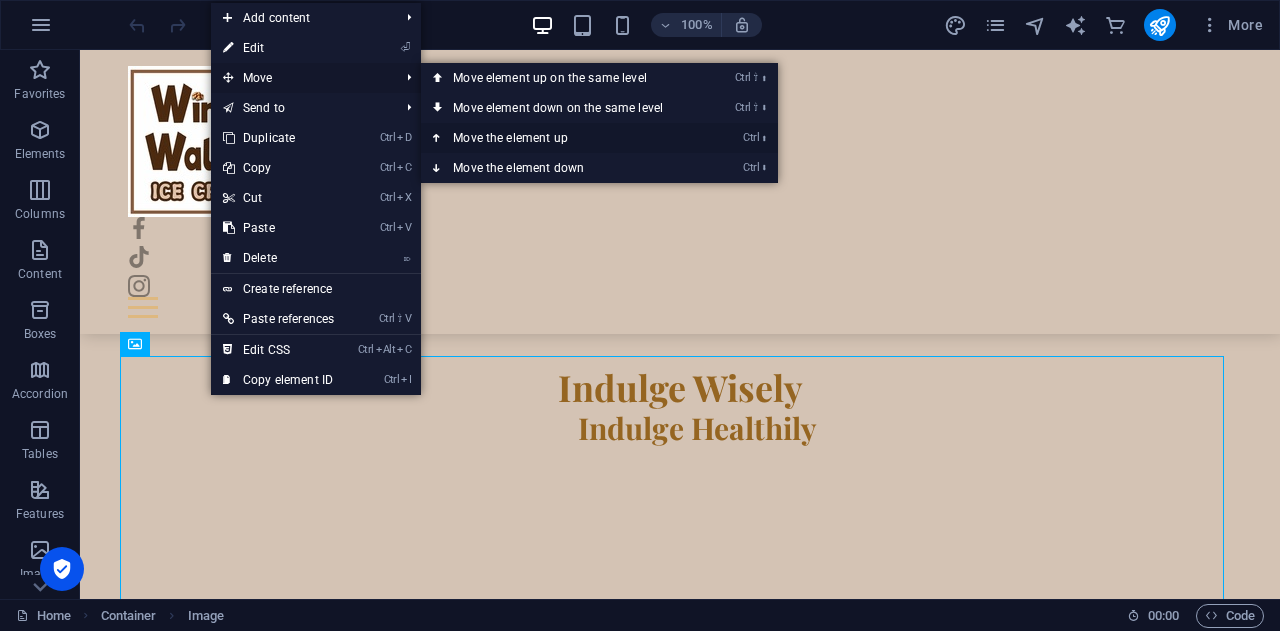 click on "Ctrl ⬆  Move the element up" at bounding box center [562, 138] 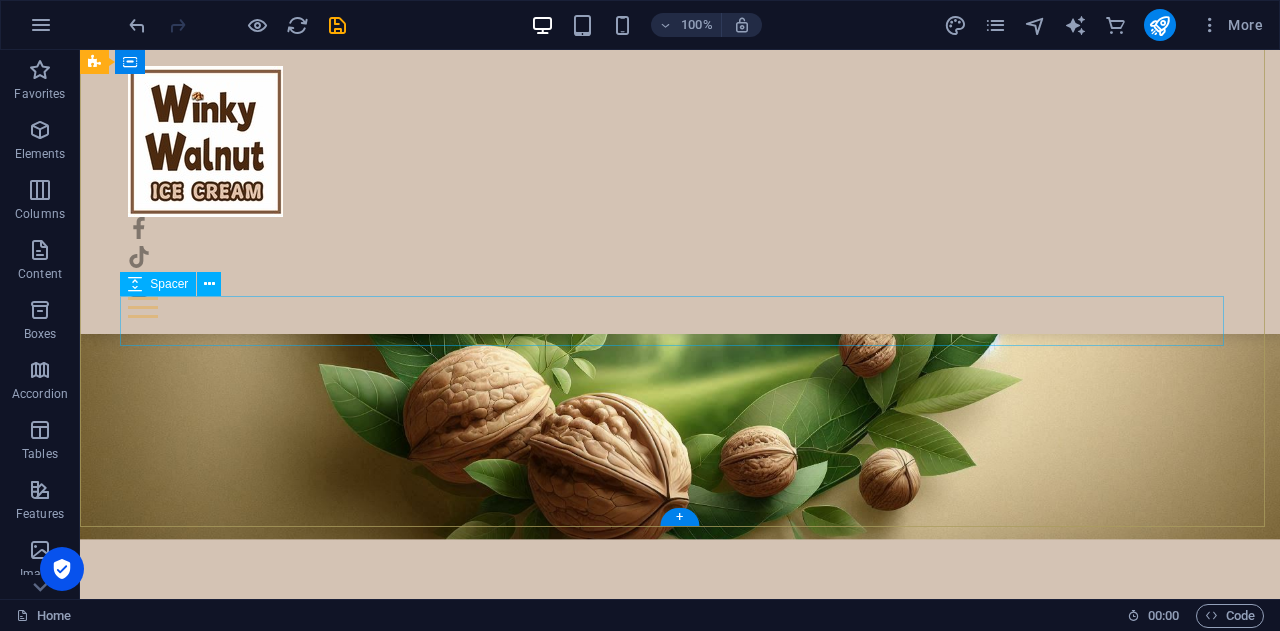 scroll, scrollTop: 400, scrollLeft: 0, axis: vertical 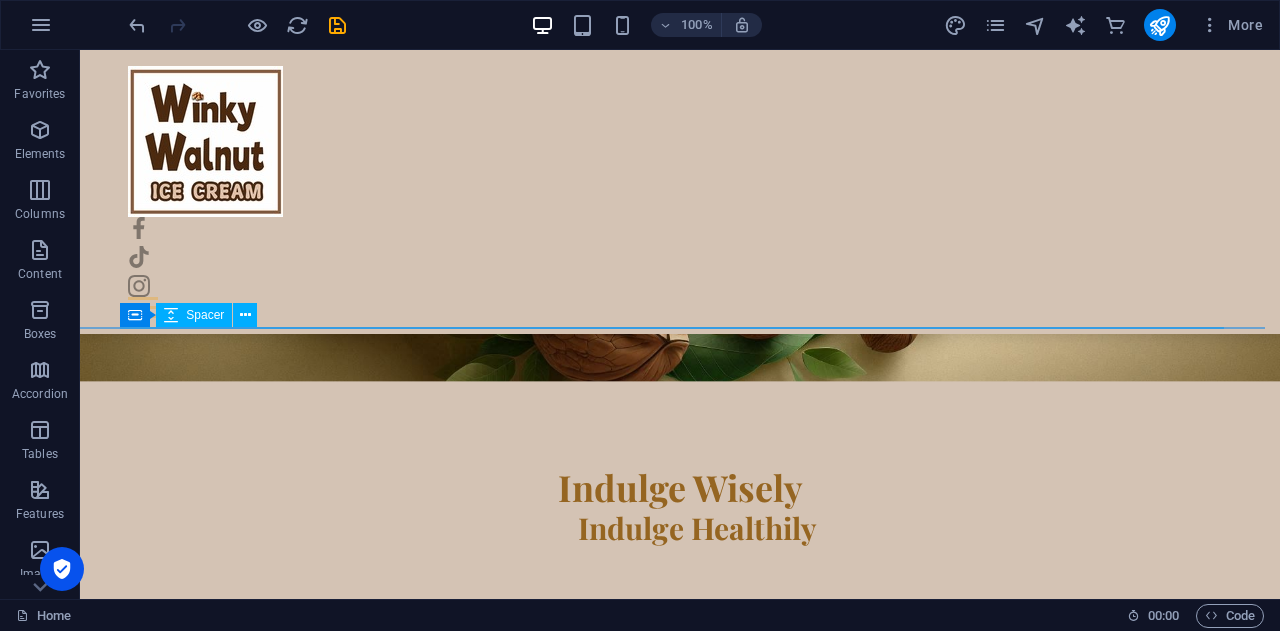 click at bounding box center [171, 315] 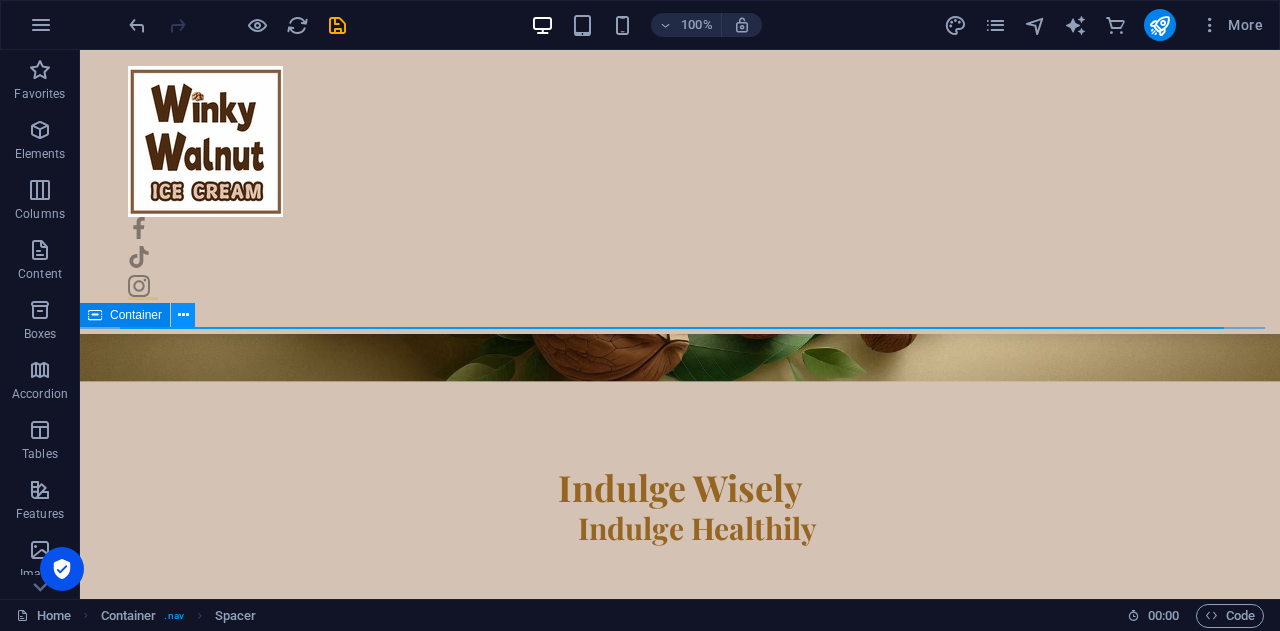 click at bounding box center (183, 315) 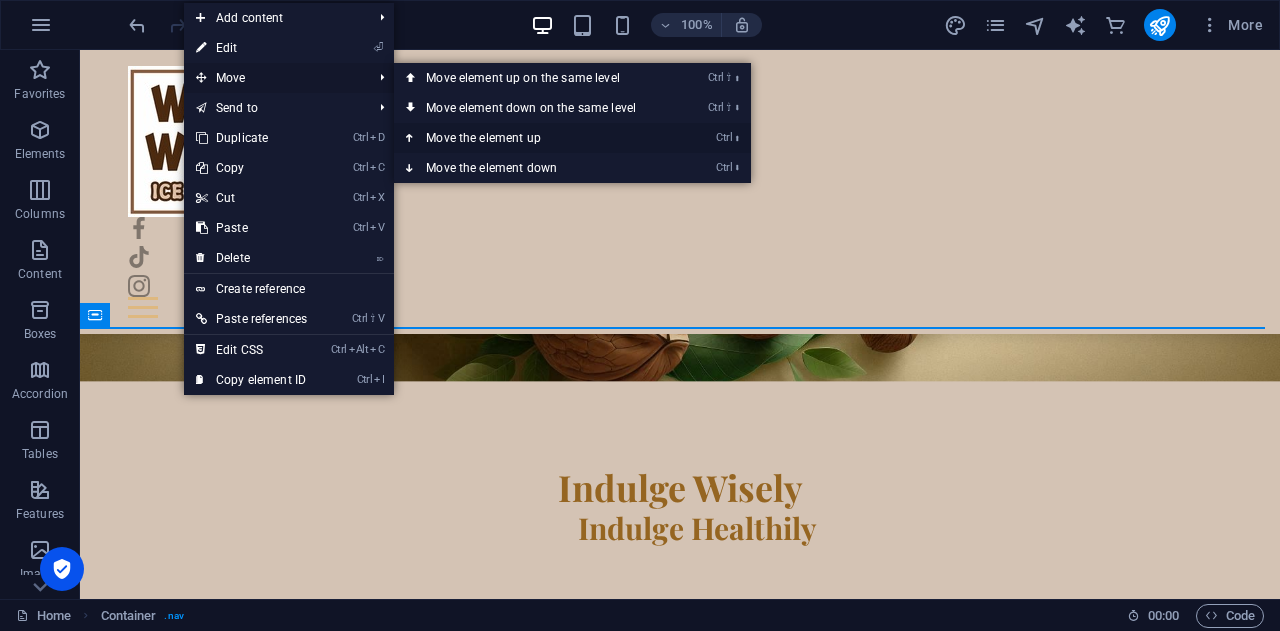 click on "Ctrl ⬆  Move the element up" at bounding box center [535, 138] 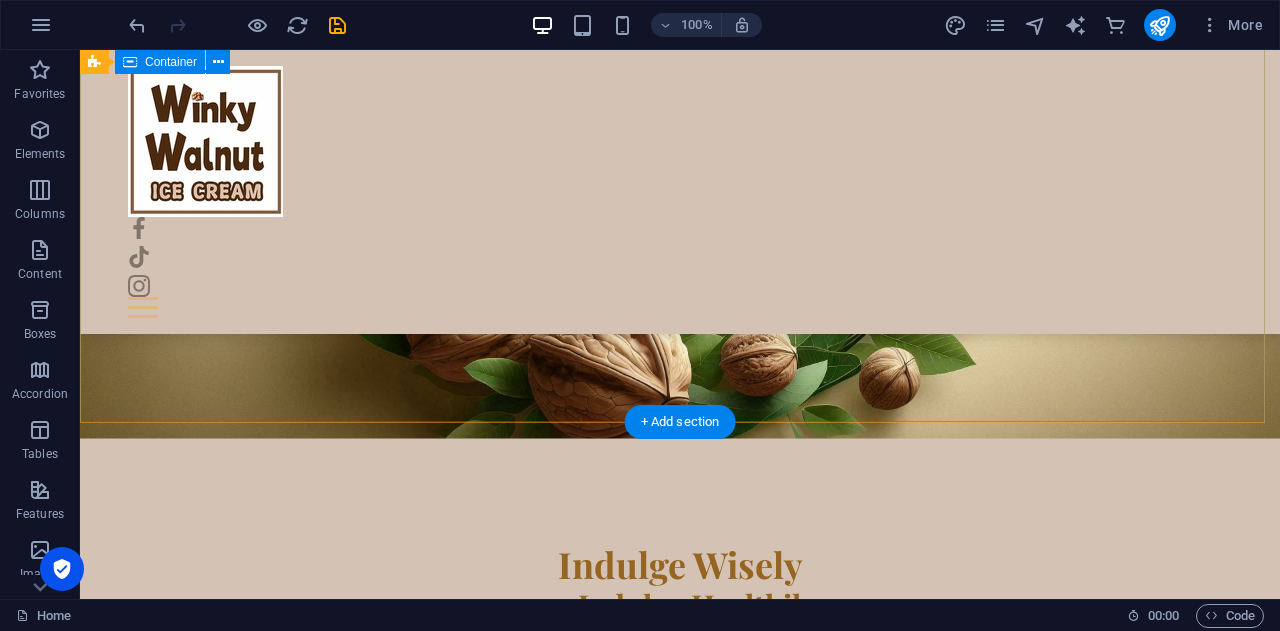 scroll, scrollTop: 300, scrollLeft: 0, axis: vertical 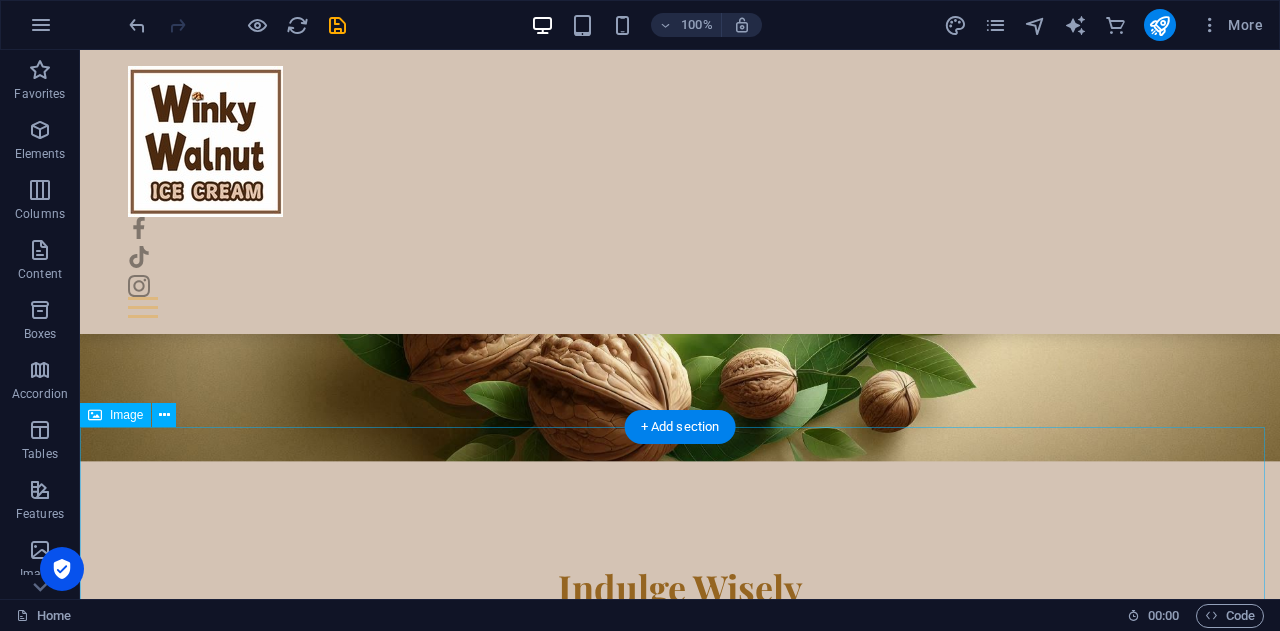 click at bounding box center [680, 1640] 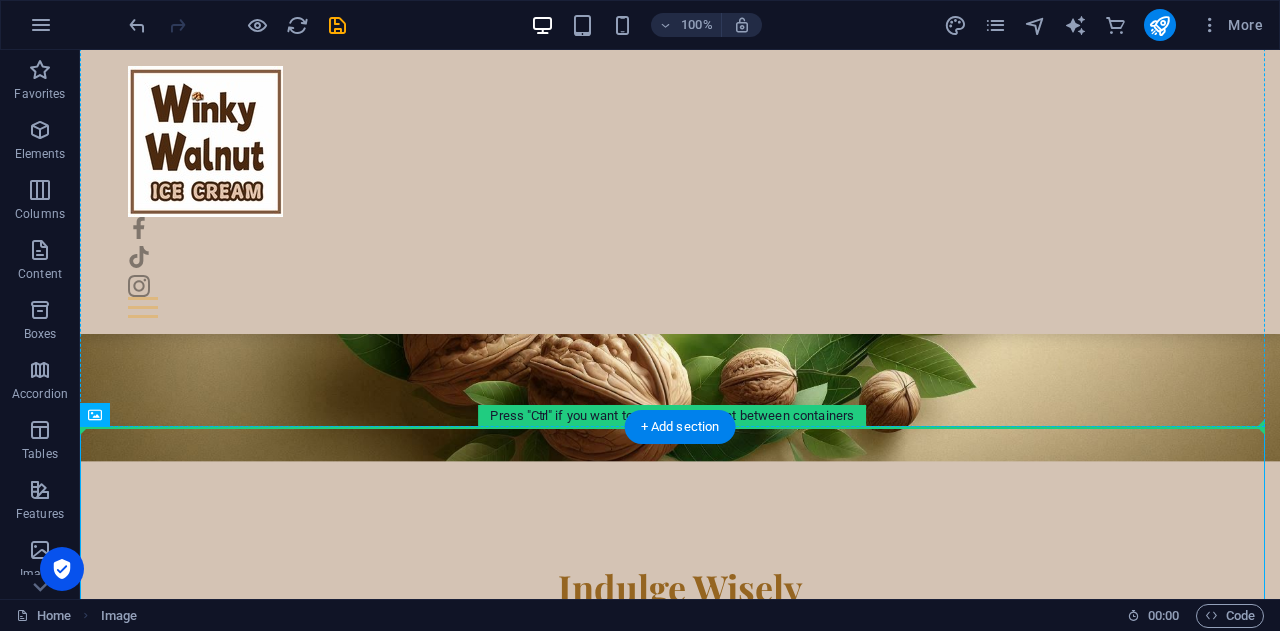 drag, startPoint x: 242, startPoint y: 481, endPoint x: 253, endPoint y: 363, distance: 118.511604 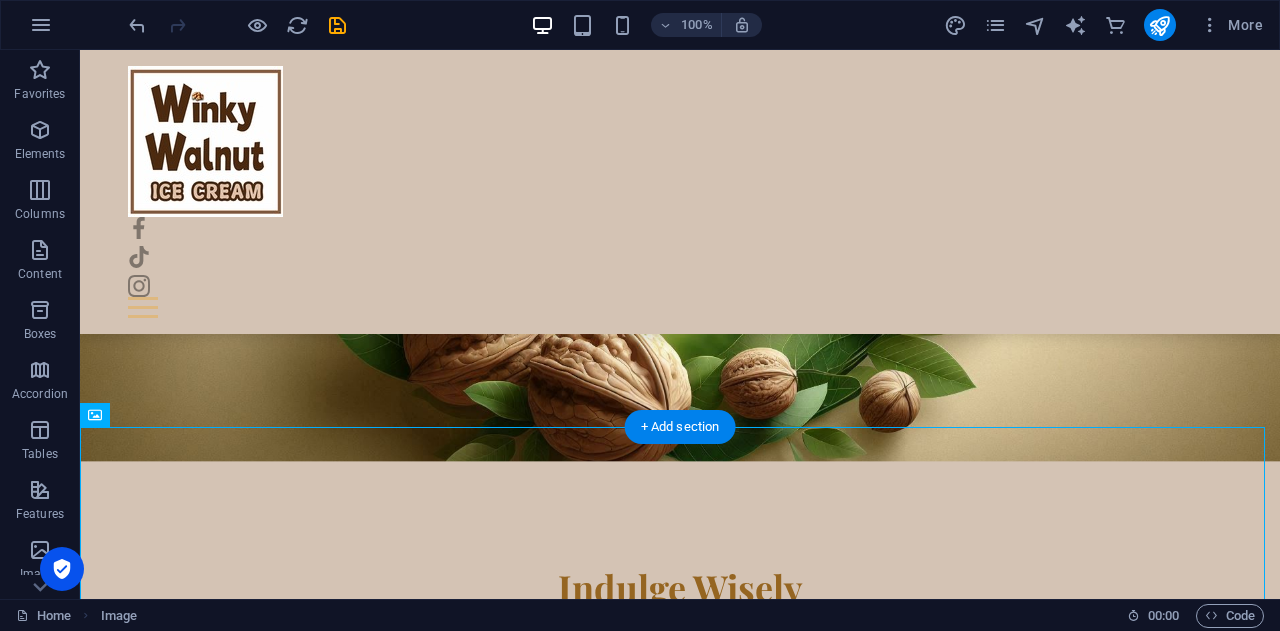 drag, startPoint x: 315, startPoint y: 469, endPoint x: 340, endPoint y: 452, distance: 30.232433 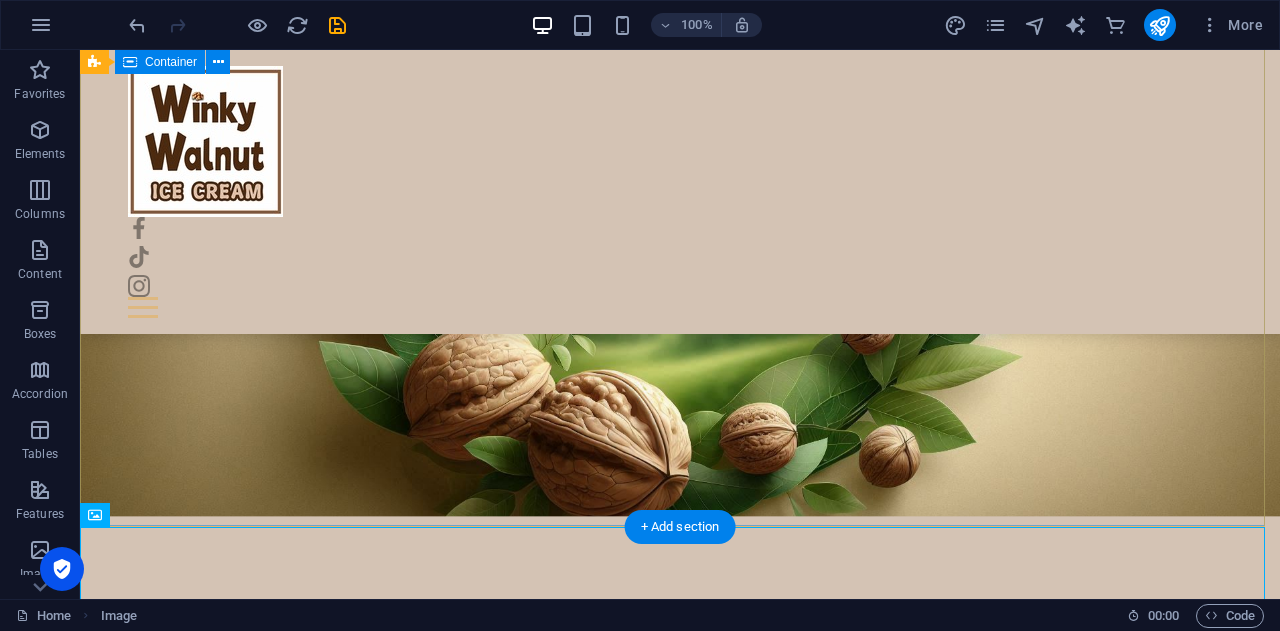 scroll, scrollTop: 200, scrollLeft: 0, axis: vertical 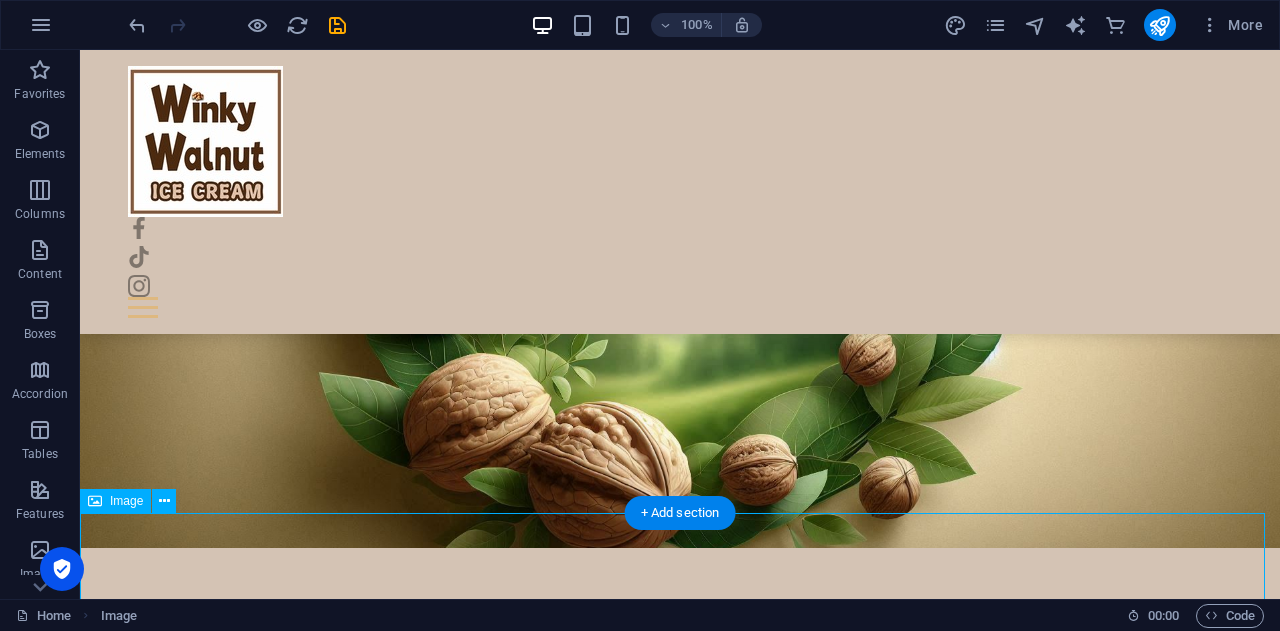 click at bounding box center [680, 1740] 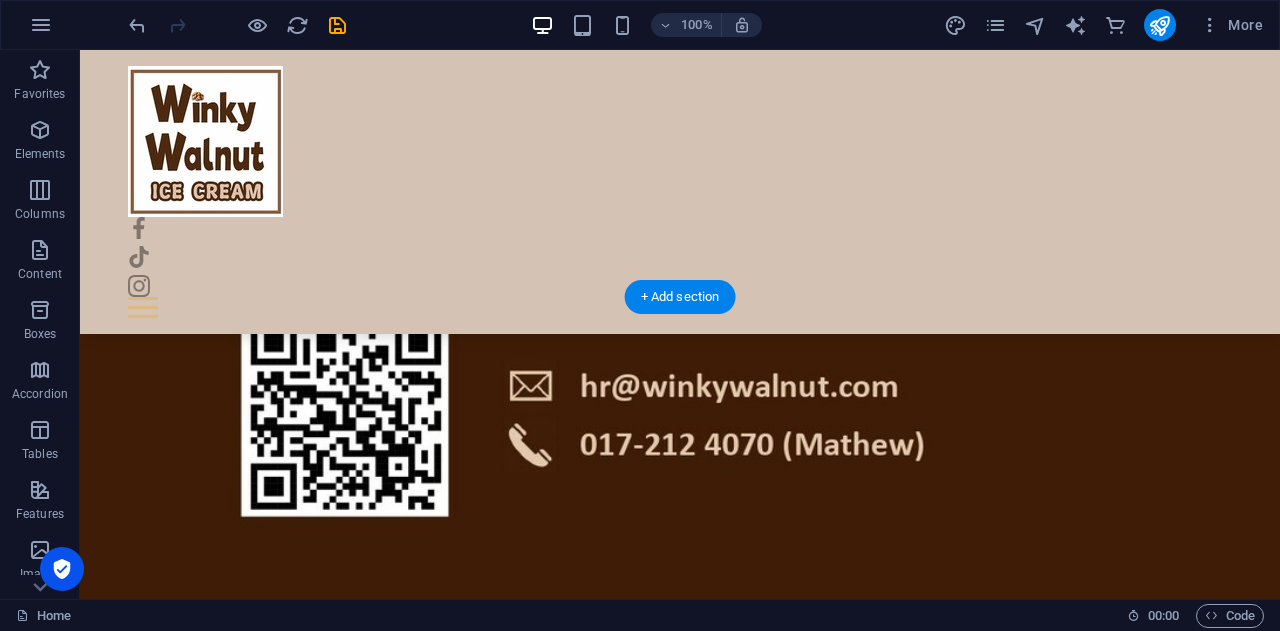 scroll, scrollTop: 2121, scrollLeft: 0, axis: vertical 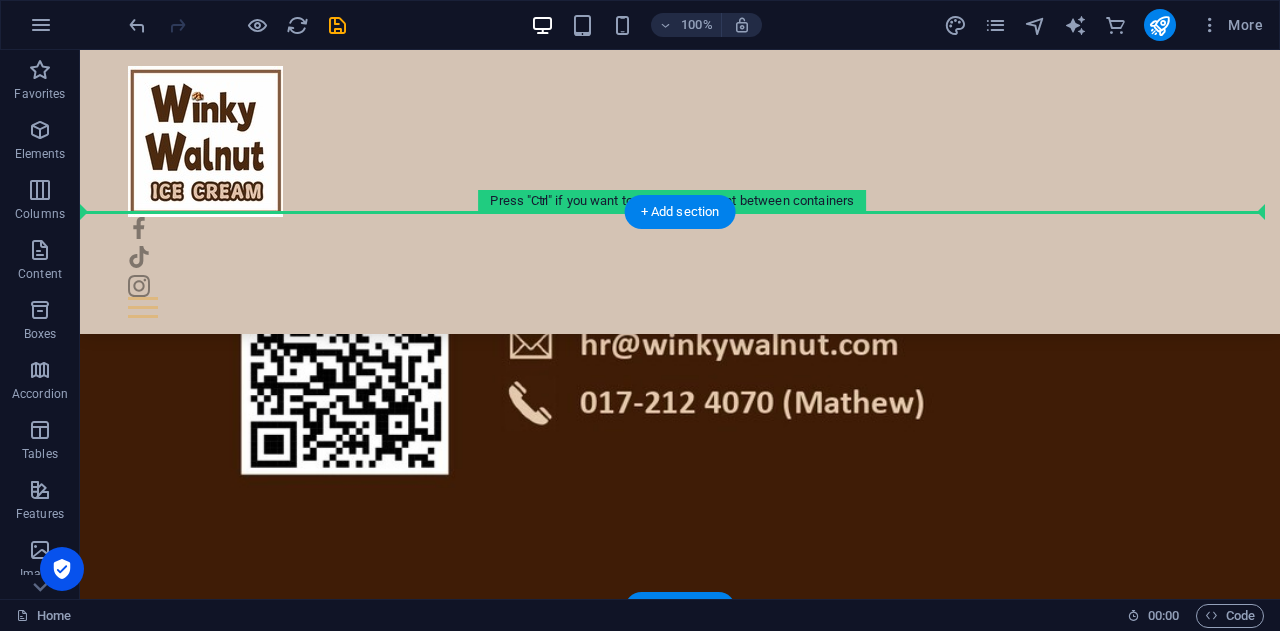 drag, startPoint x: 304, startPoint y: 398, endPoint x: 376, endPoint y: 282, distance: 136.52838 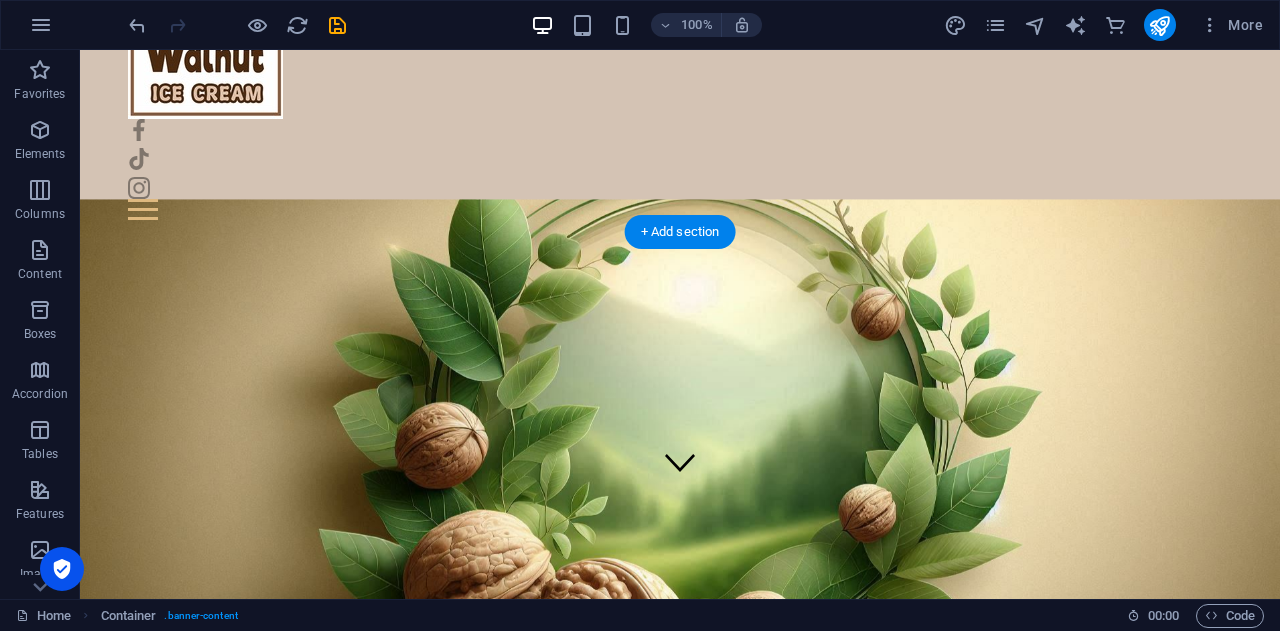 scroll, scrollTop: 0, scrollLeft: 0, axis: both 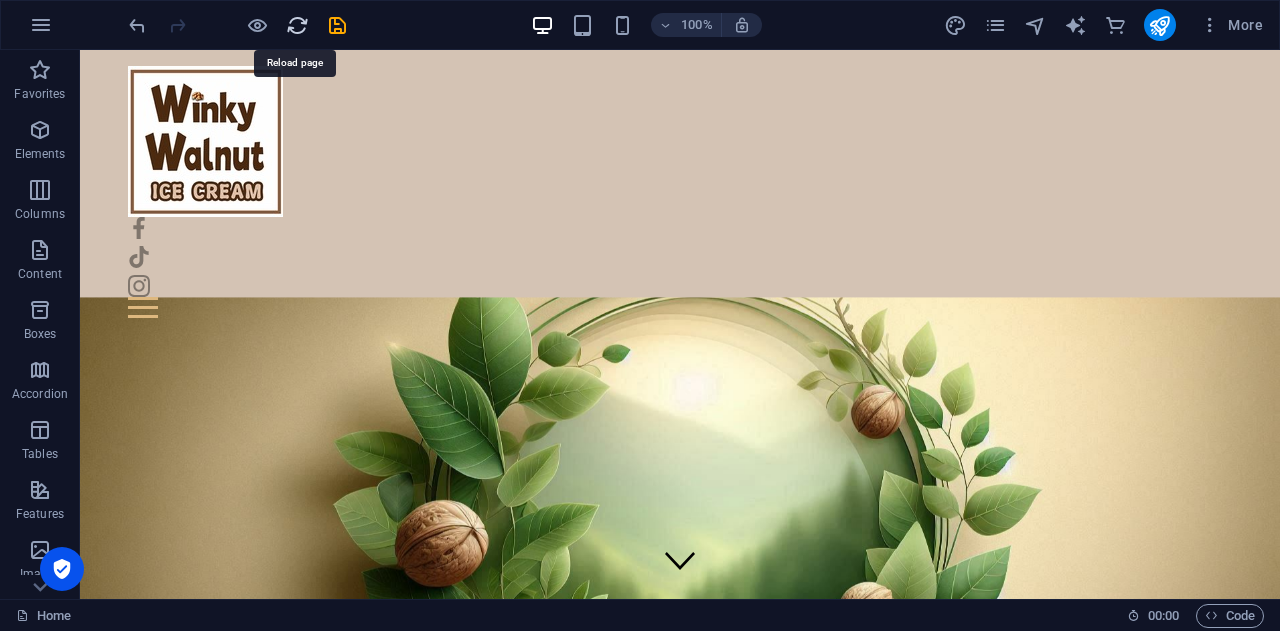 click at bounding box center (297, 25) 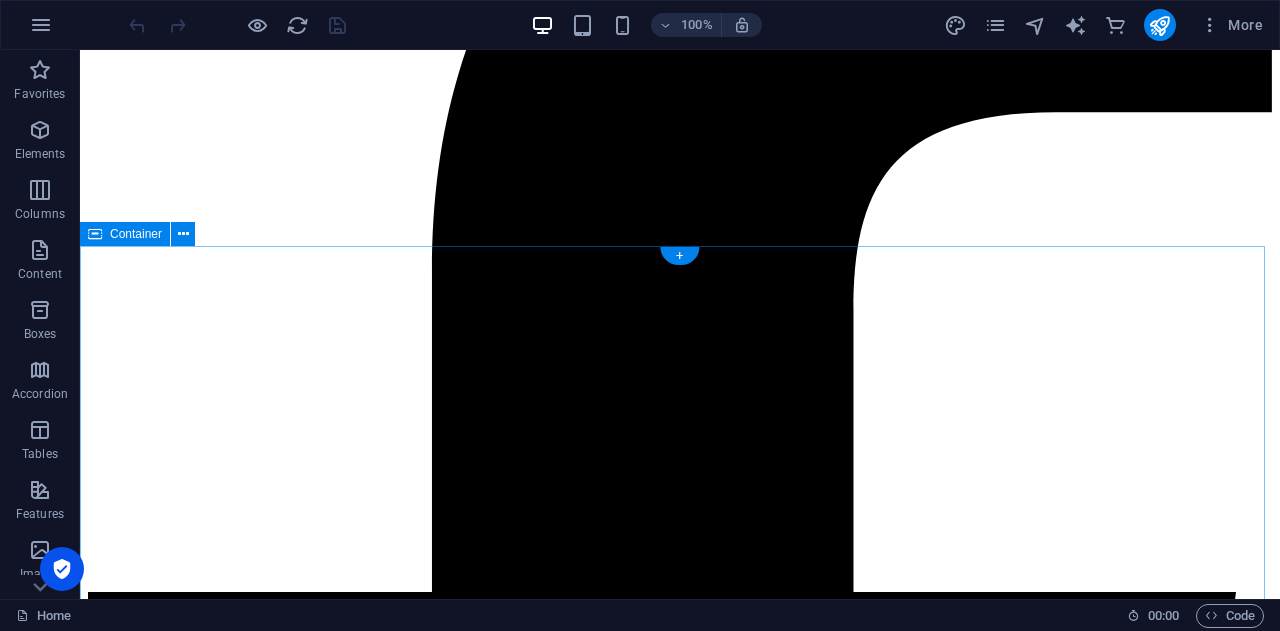 scroll, scrollTop: 400, scrollLeft: 0, axis: vertical 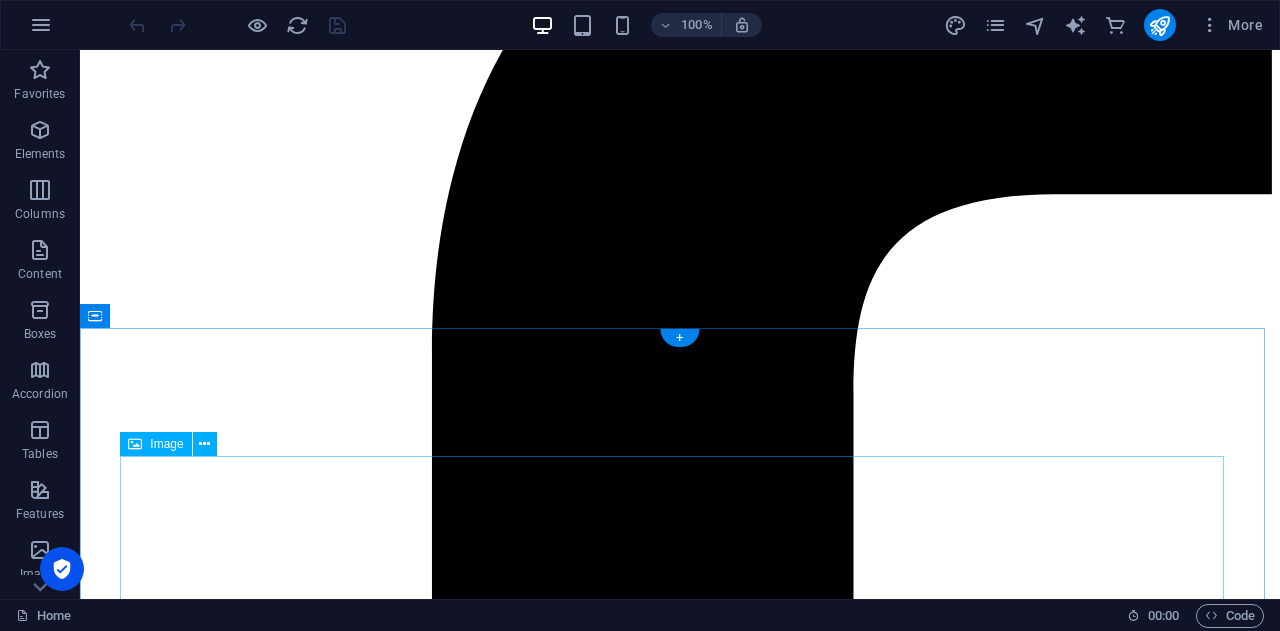 click at bounding box center (680, 6227) 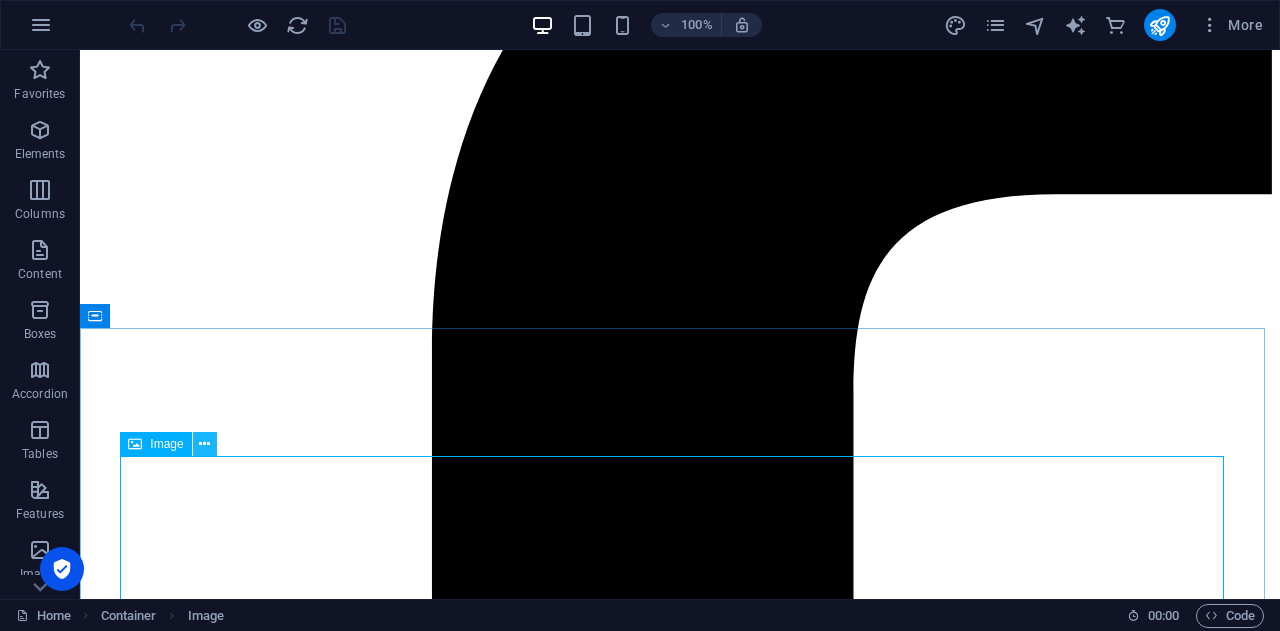 click at bounding box center (204, 444) 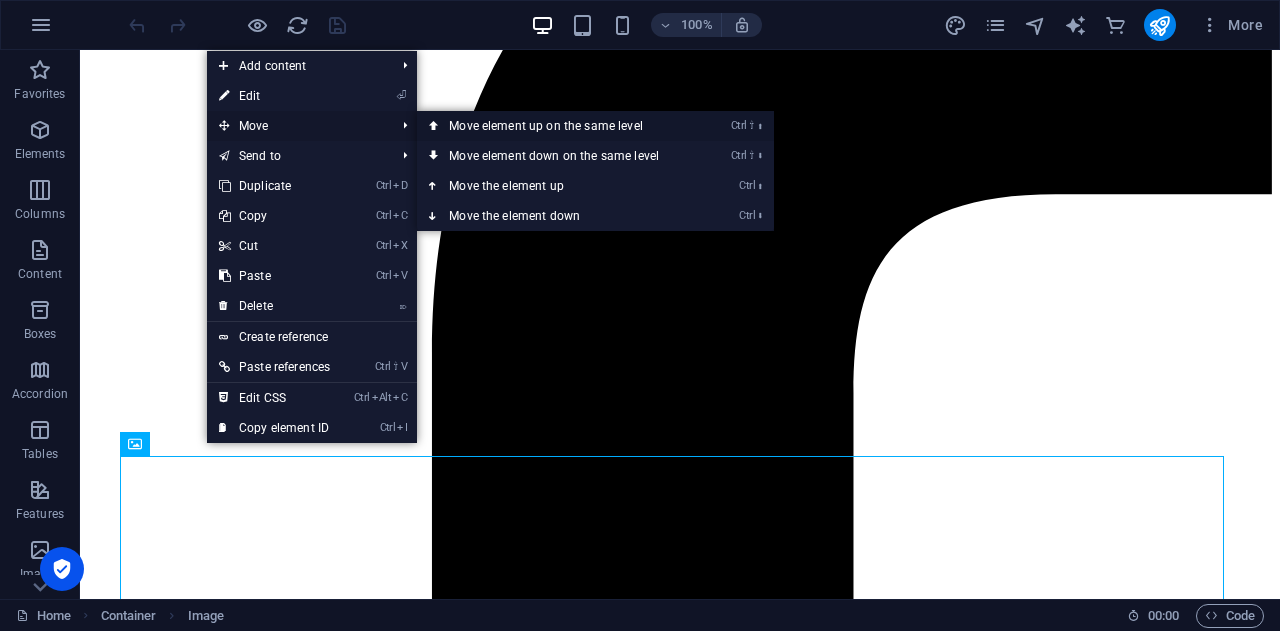 click on "Ctrl ⇧ ⬆  Move element up on the same level" at bounding box center [558, 126] 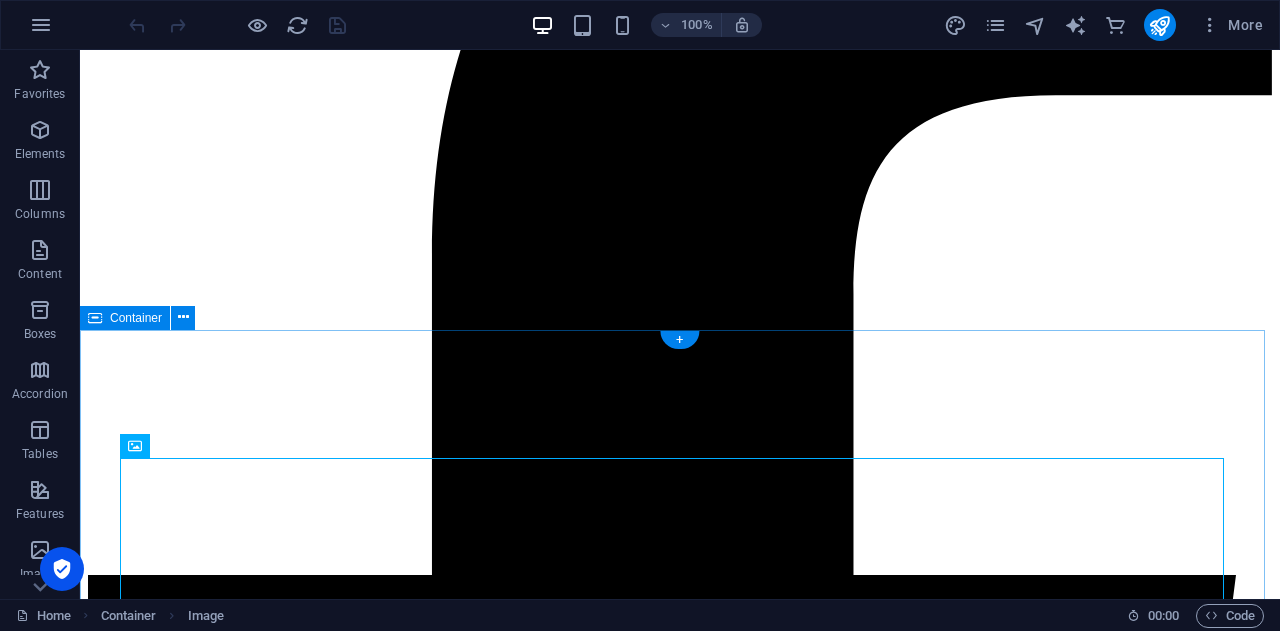 scroll, scrollTop: 500, scrollLeft: 0, axis: vertical 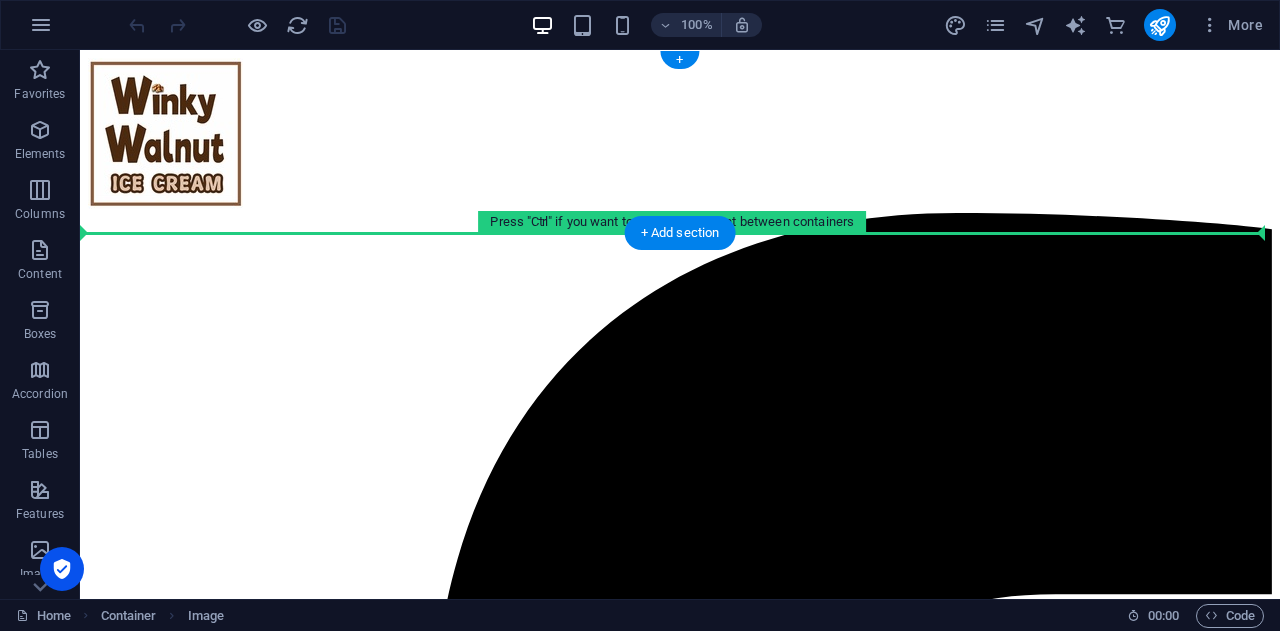 drag, startPoint x: 218, startPoint y: 402, endPoint x: 207, endPoint y: 229, distance: 173.34937 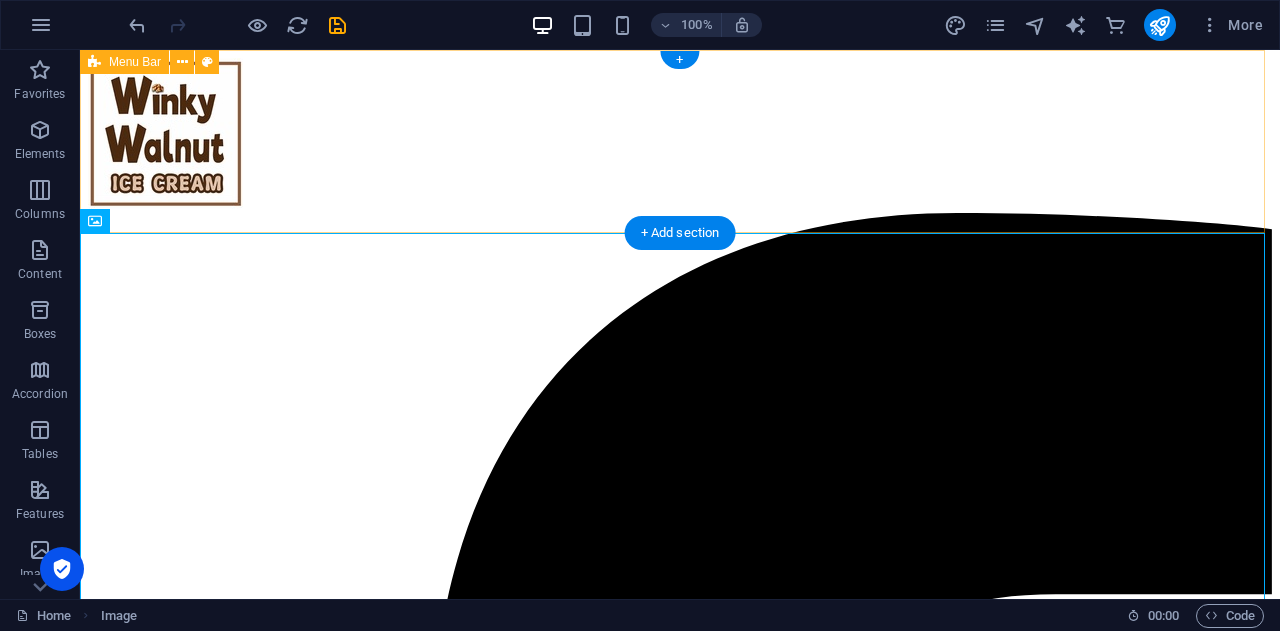 click on "Home Subpage" at bounding box center [680, 2593] 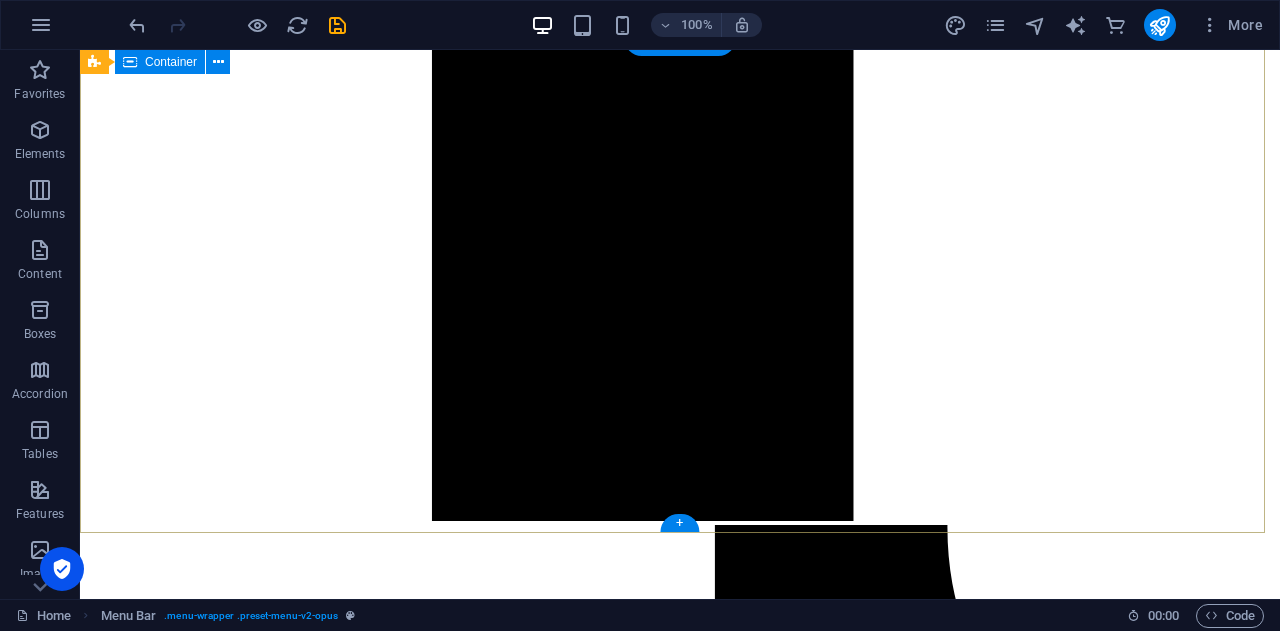 scroll, scrollTop: 2000, scrollLeft: 0, axis: vertical 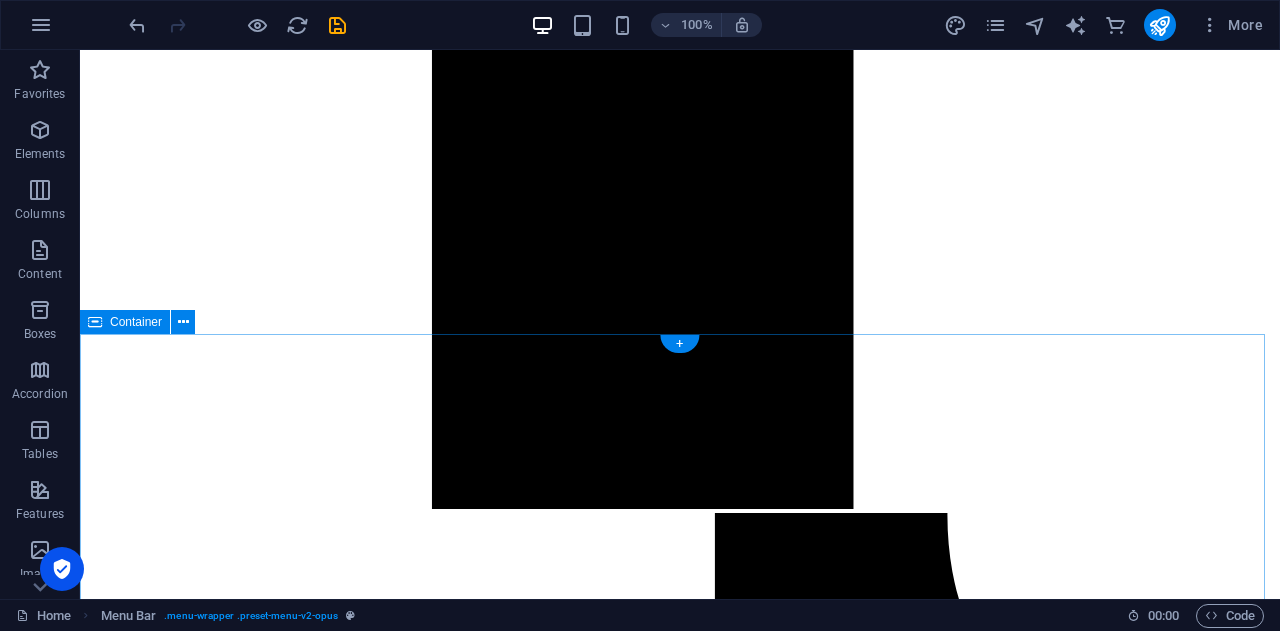 click on "Drop content here or  Add elements  Paste clipboard" at bounding box center (680, 5514) 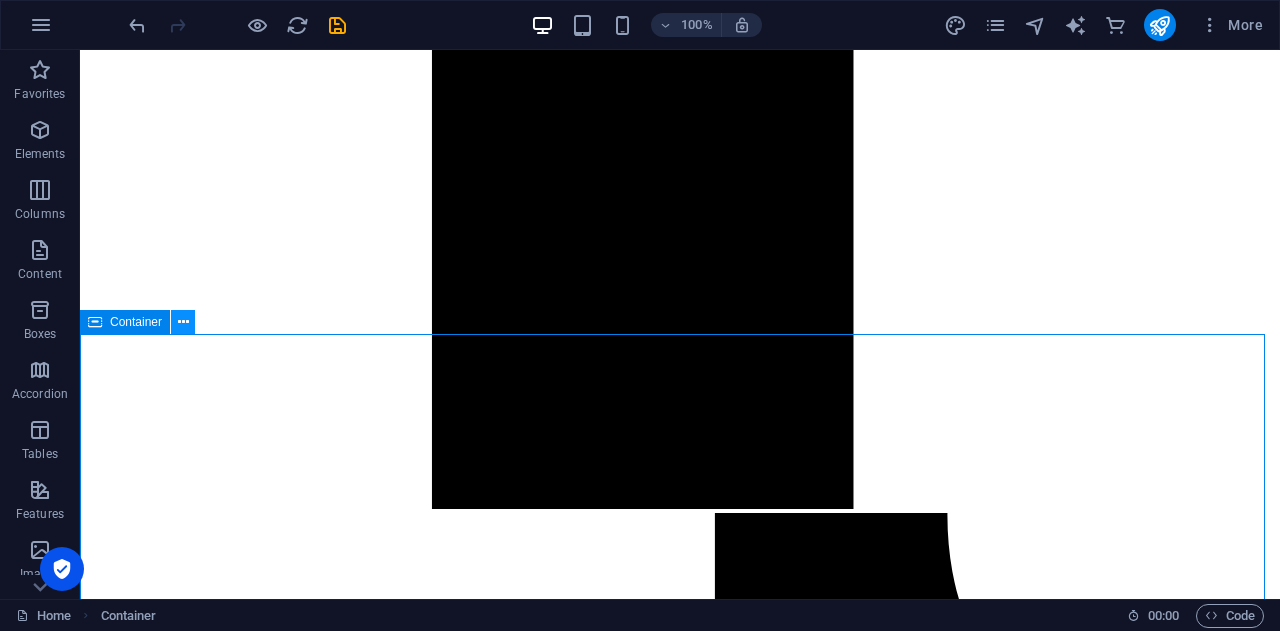 click at bounding box center (183, 322) 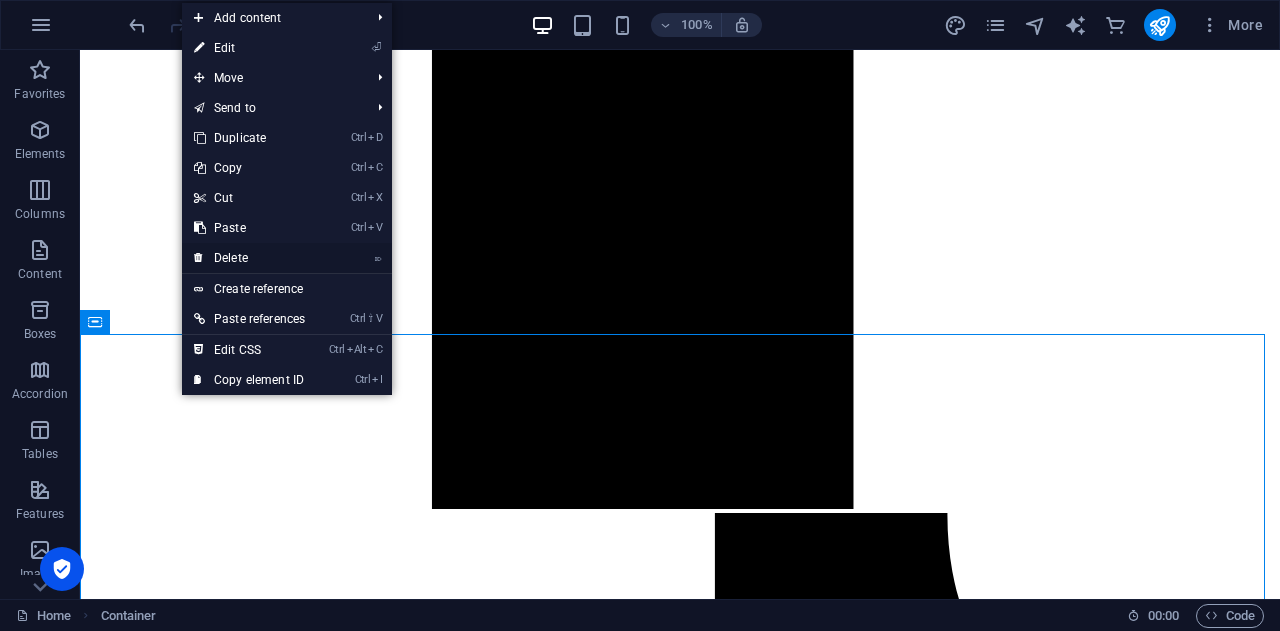click on "⌦  Delete" at bounding box center [249, 258] 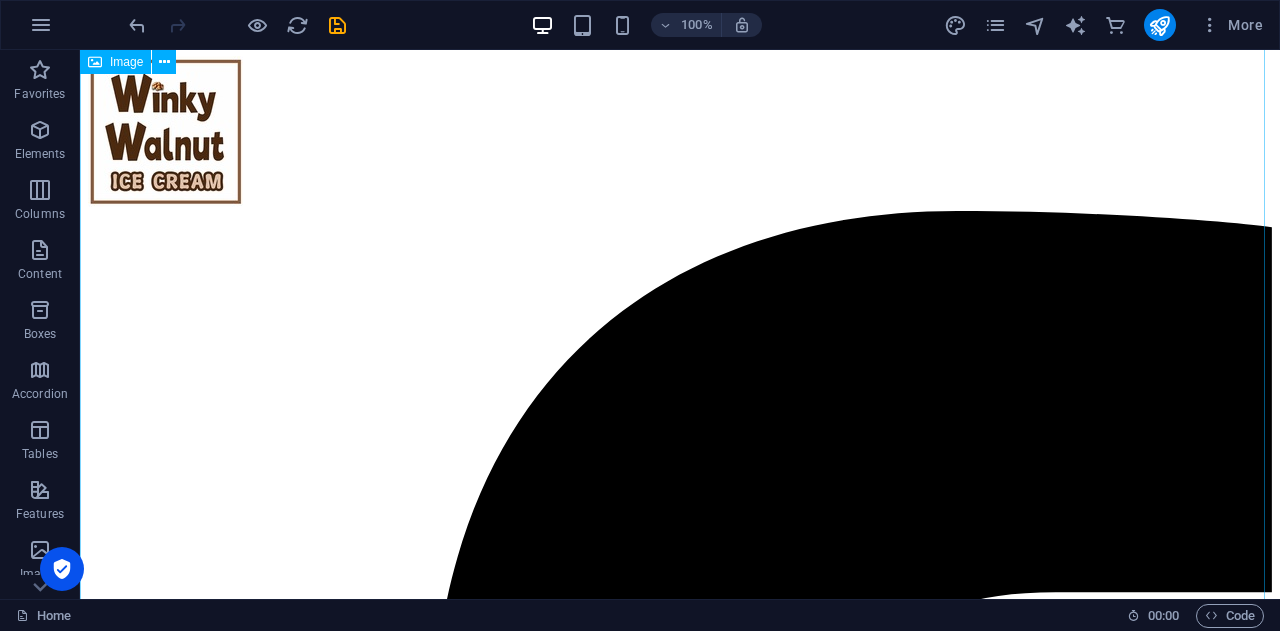 scroll, scrollTop: 0, scrollLeft: 0, axis: both 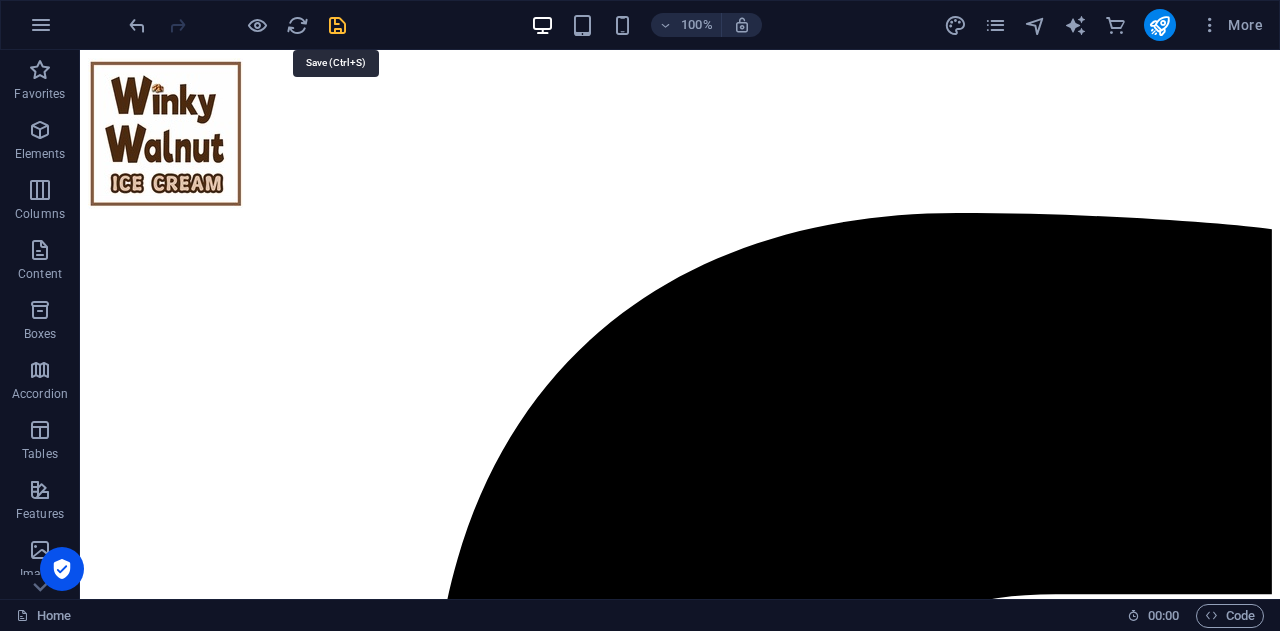 click at bounding box center (337, 25) 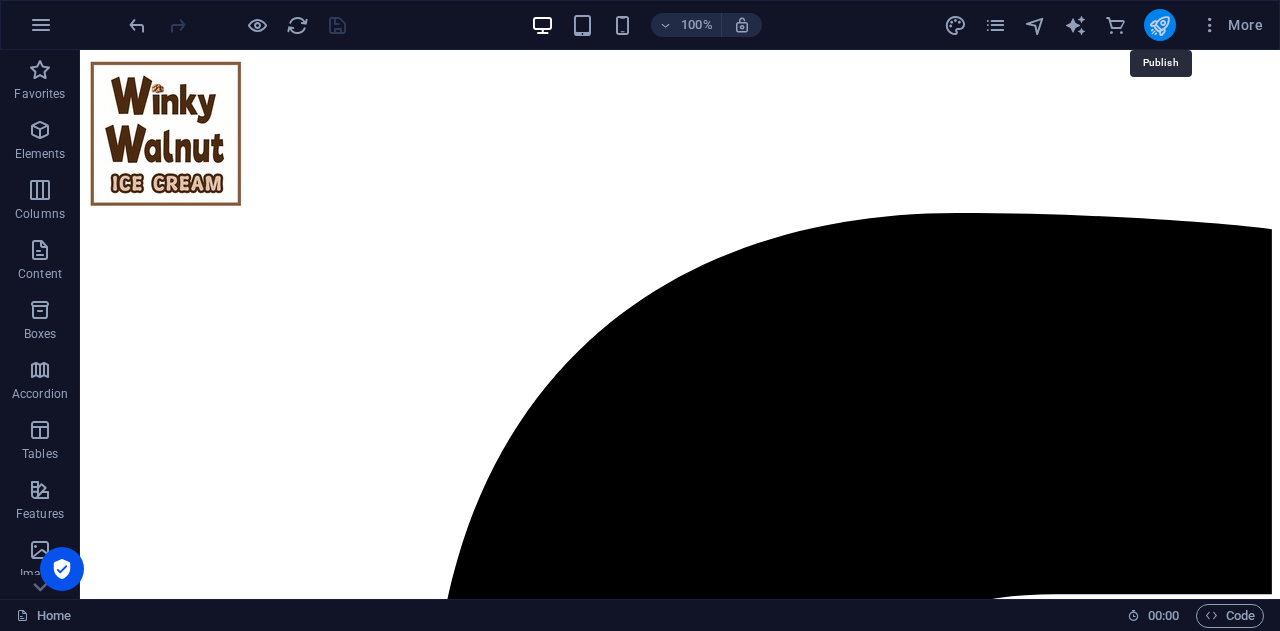 click at bounding box center [1159, 25] 